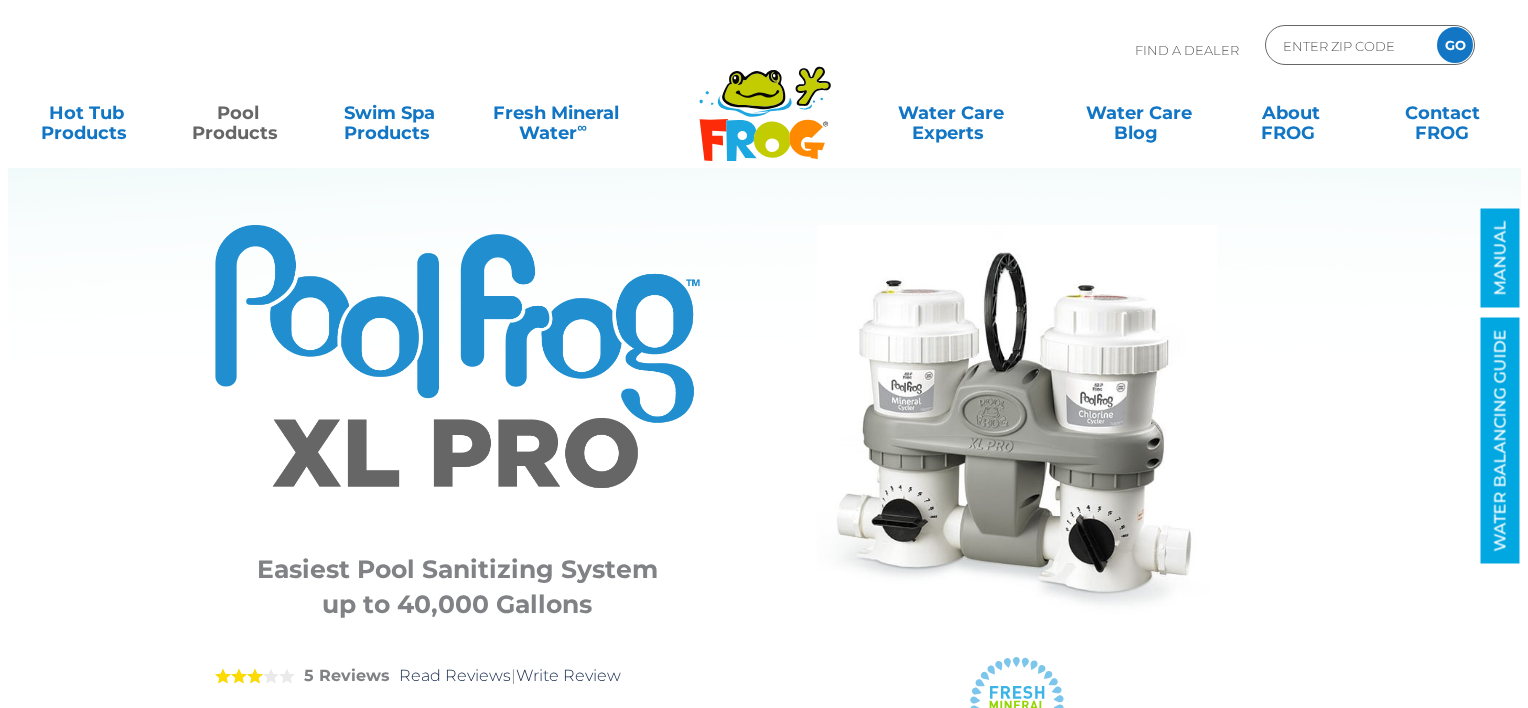 scroll, scrollTop: 0, scrollLeft: 0, axis: both 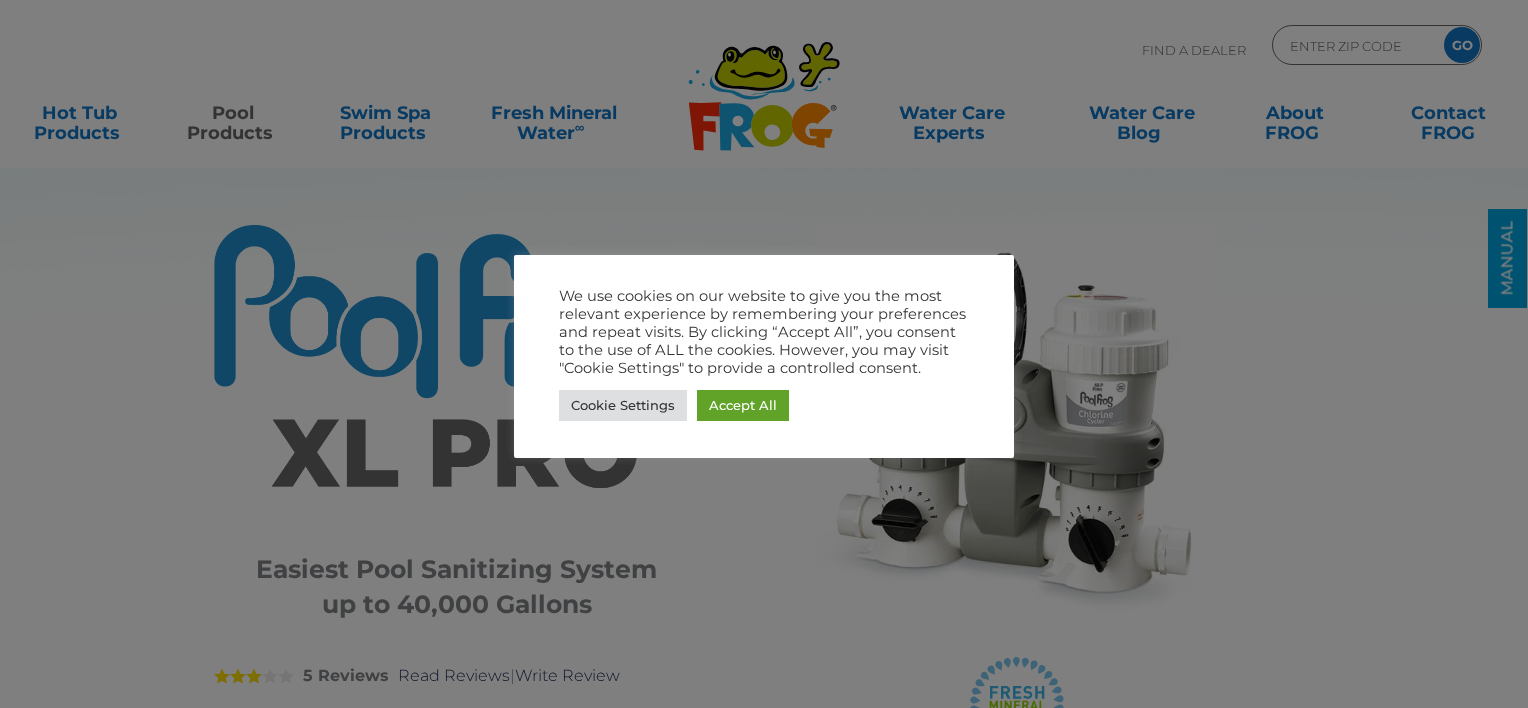 click at bounding box center (764, 354) 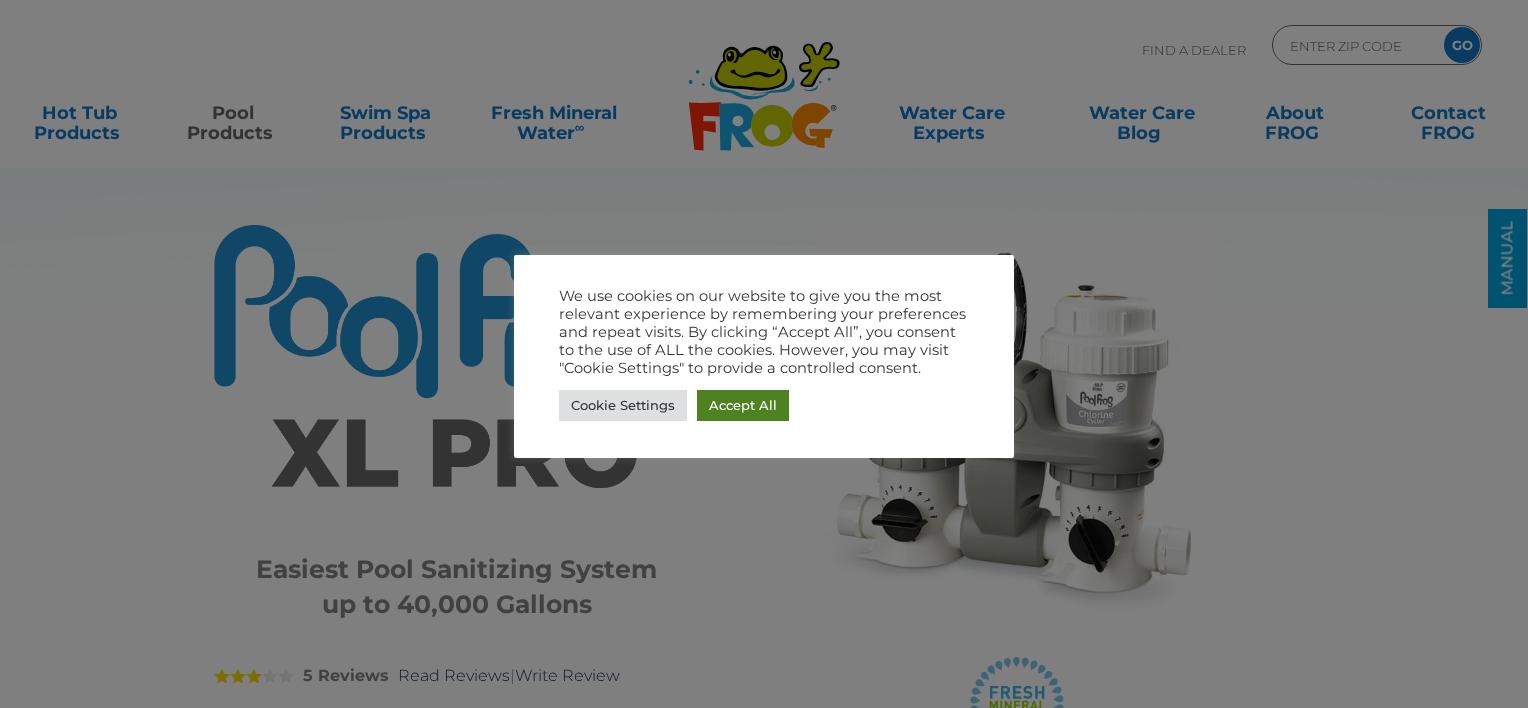 click on "Accept All" at bounding box center [743, 405] 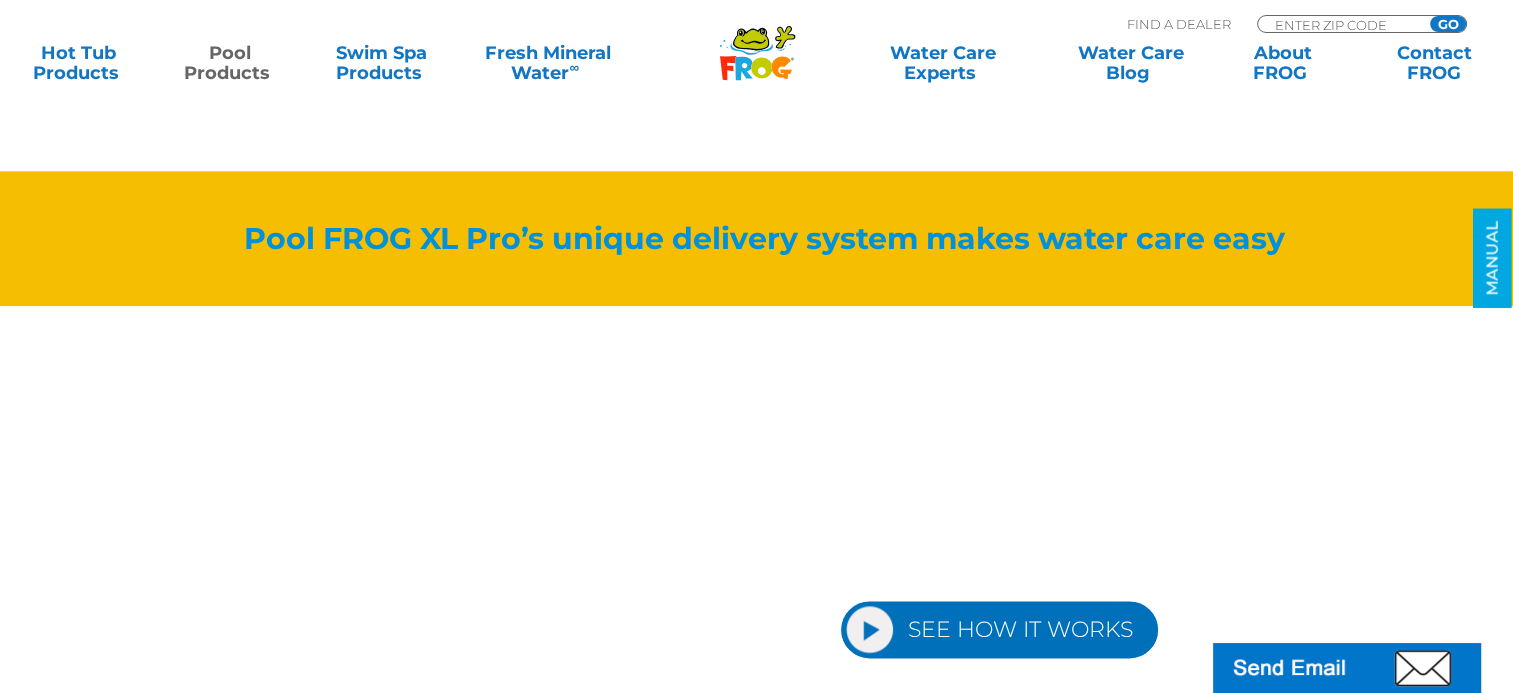 scroll, scrollTop: 2500, scrollLeft: 0, axis: vertical 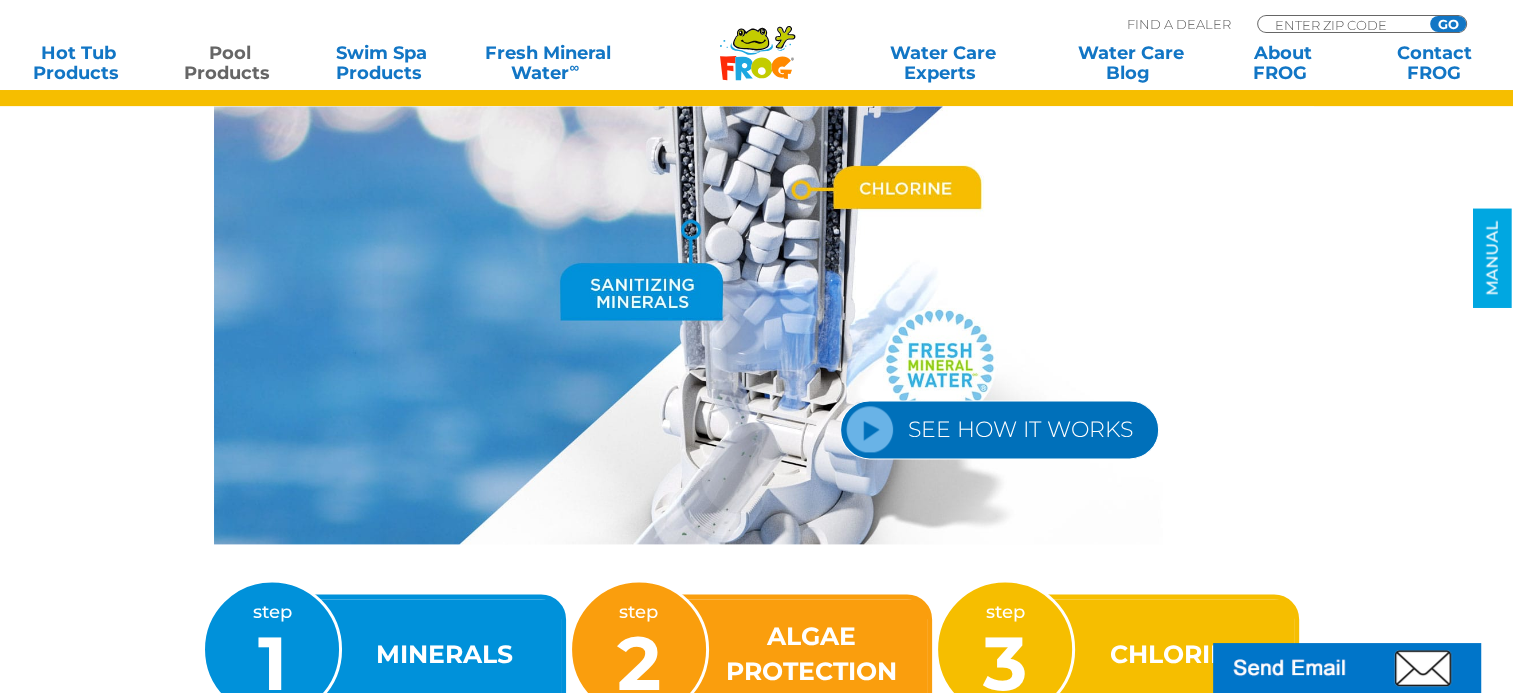 click on "SEE HOW IT WORKS" at bounding box center [999, 429] 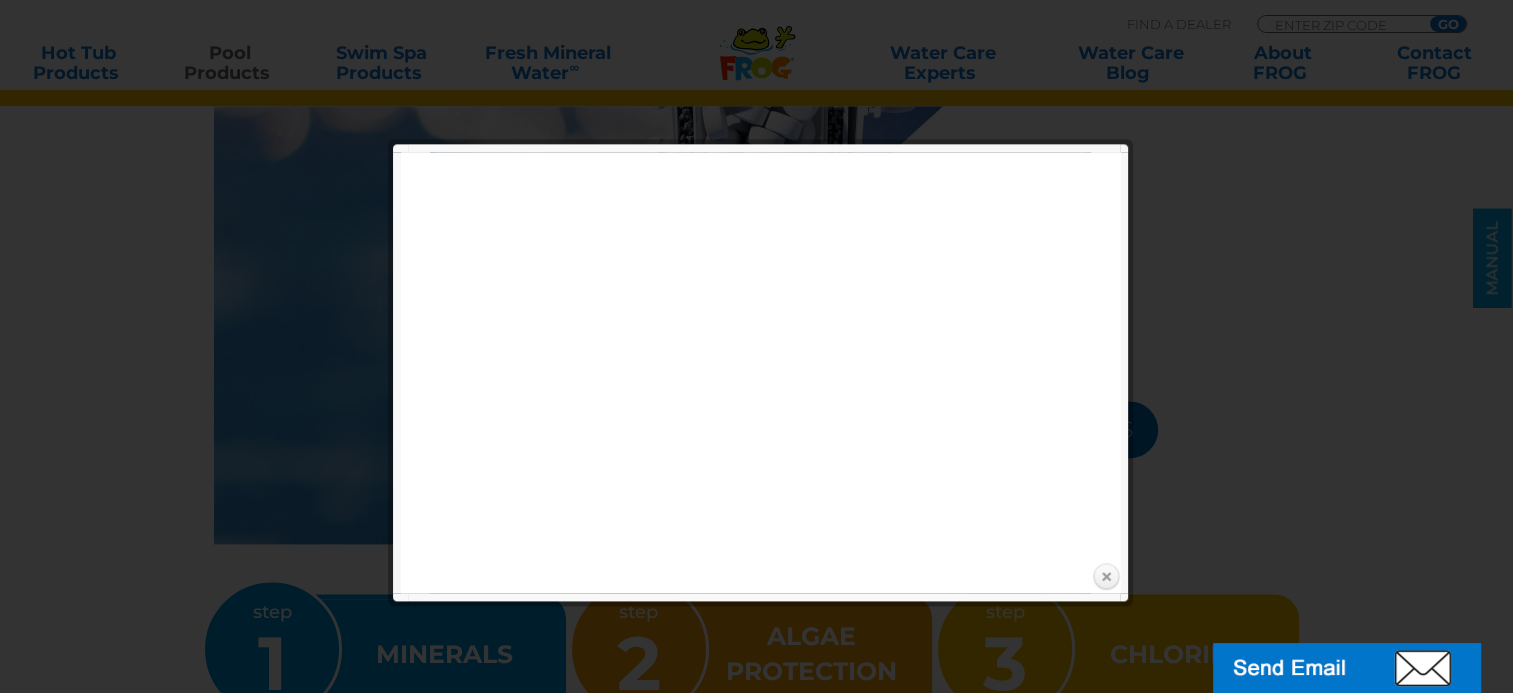 click on "Close" at bounding box center (1106, 577) 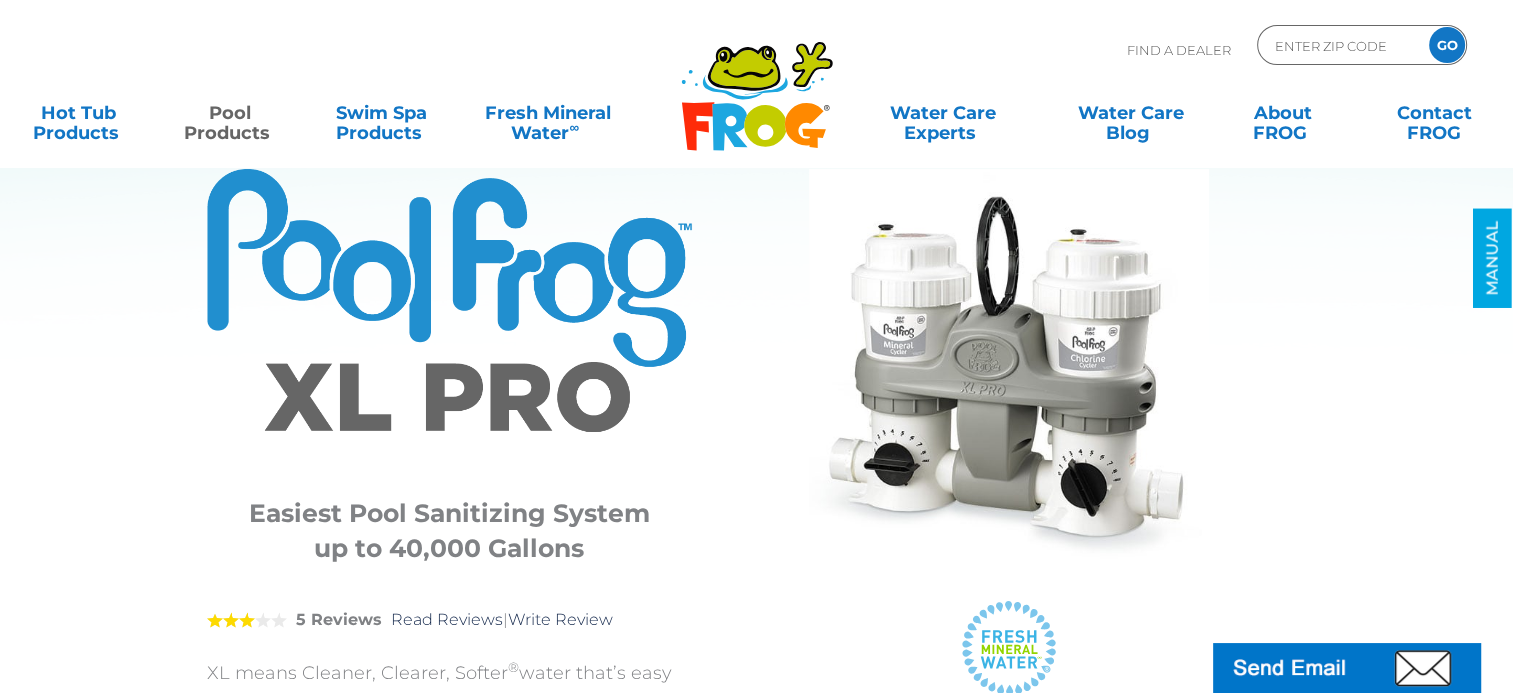 scroll, scrollTop: 0, scrollLeft: 0, axis: both 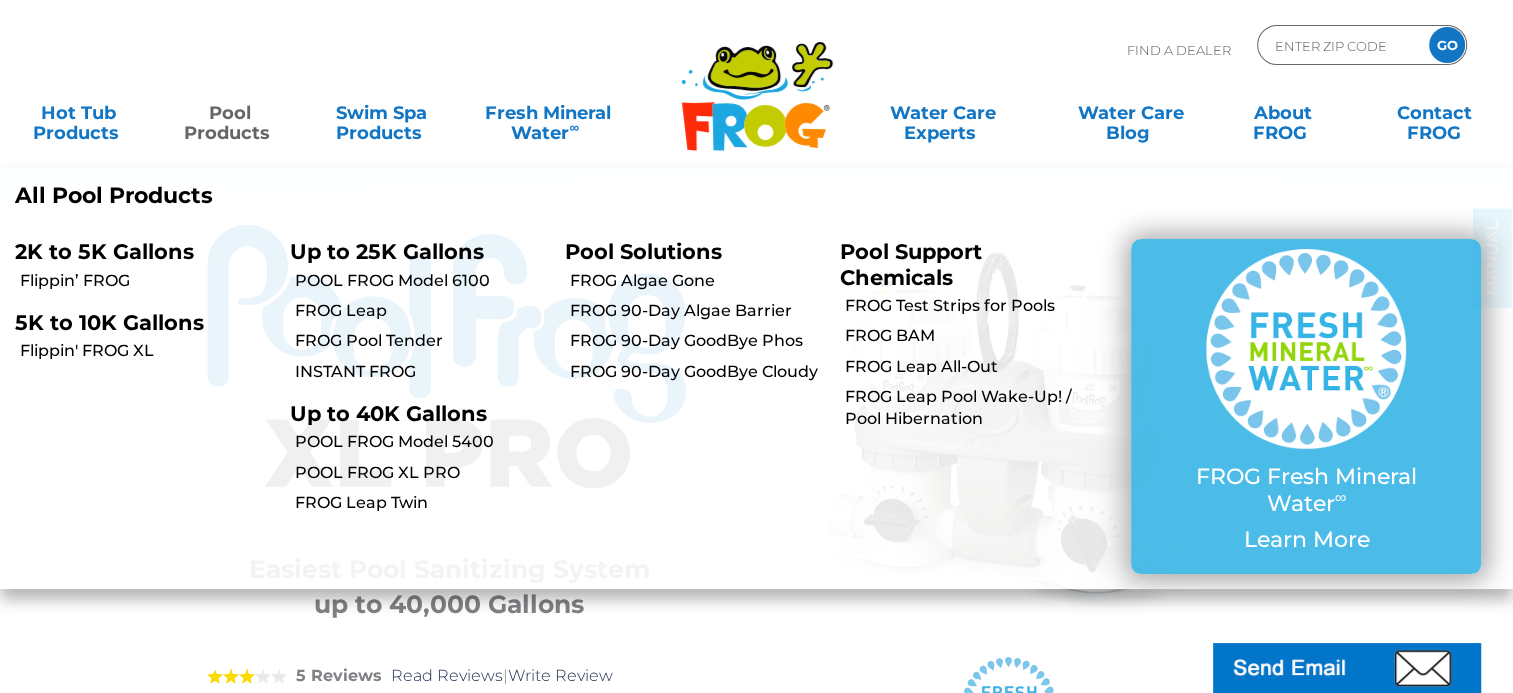 click on "Pool  Products" at bounding box center (231, 113) 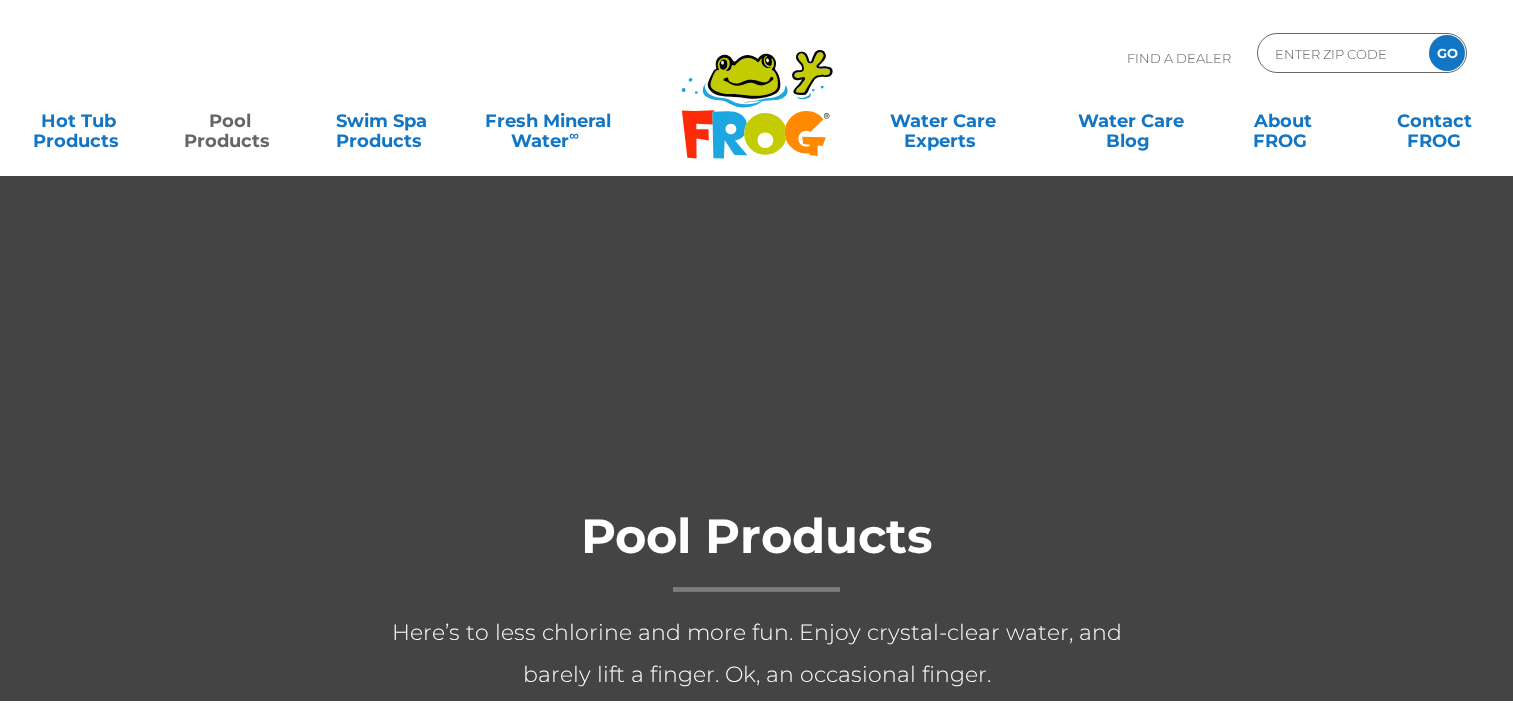 scroll, scrollTop: 0, scrollLeft: 0, axis: both 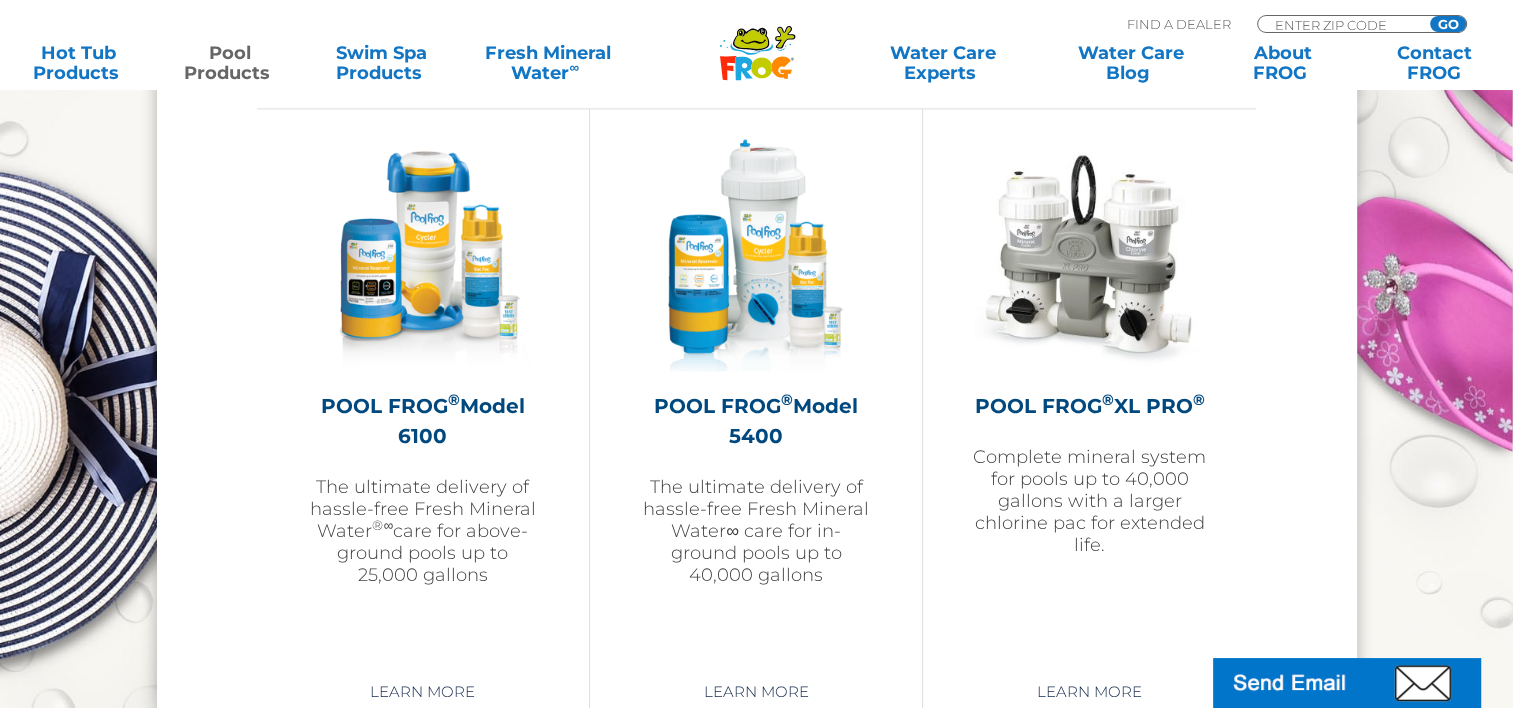 click at bounding box center [1090, 255] 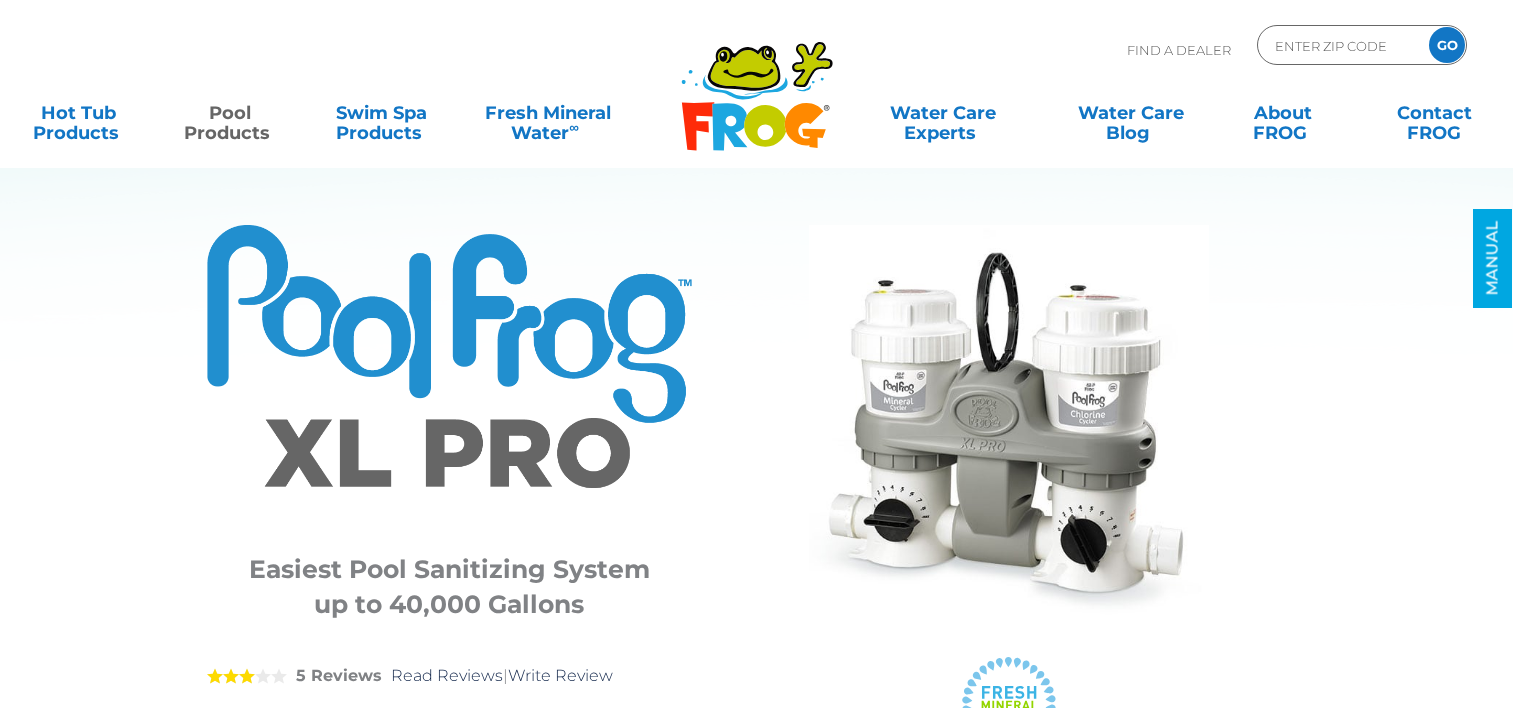 scroll, scrollTop: 0, scrollLeft: 0, axis: both 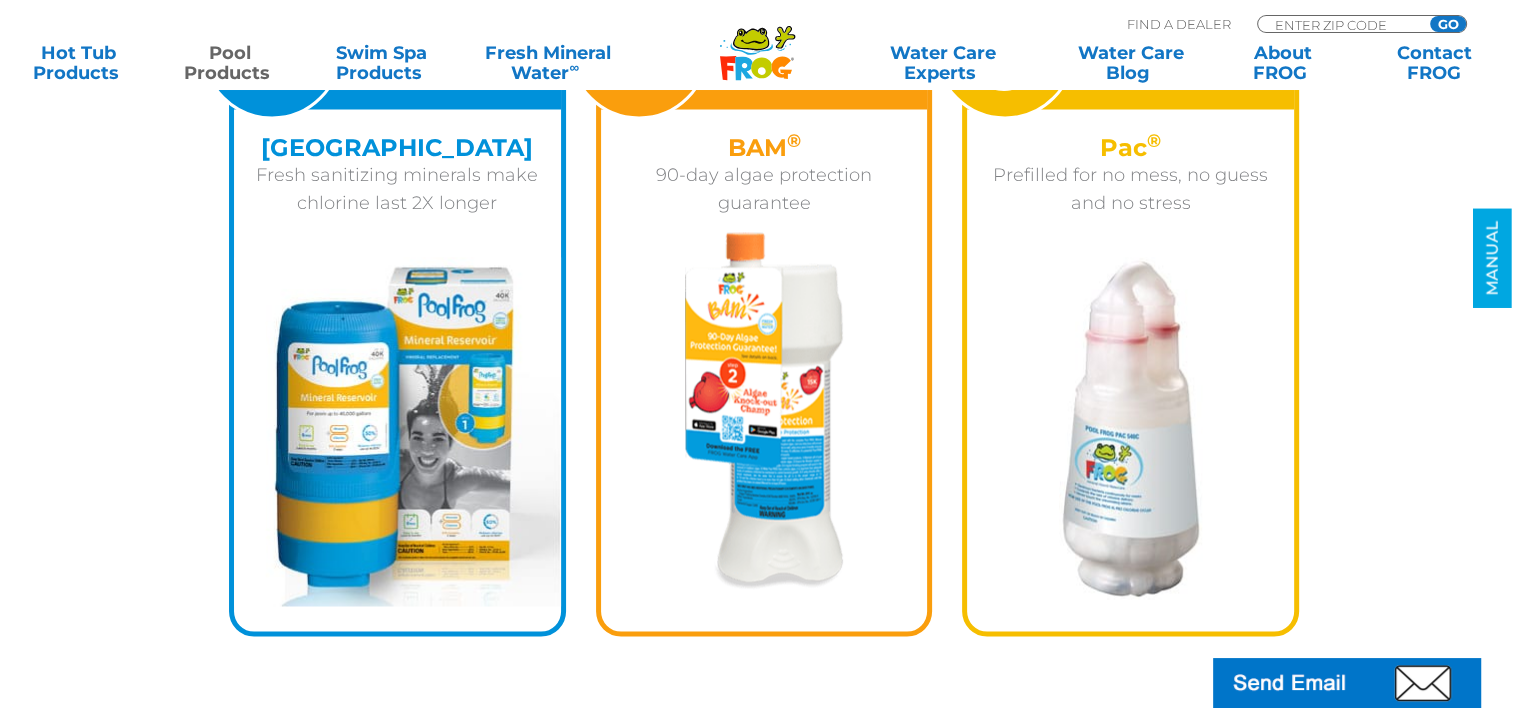 click at bounding box center (397, 431) 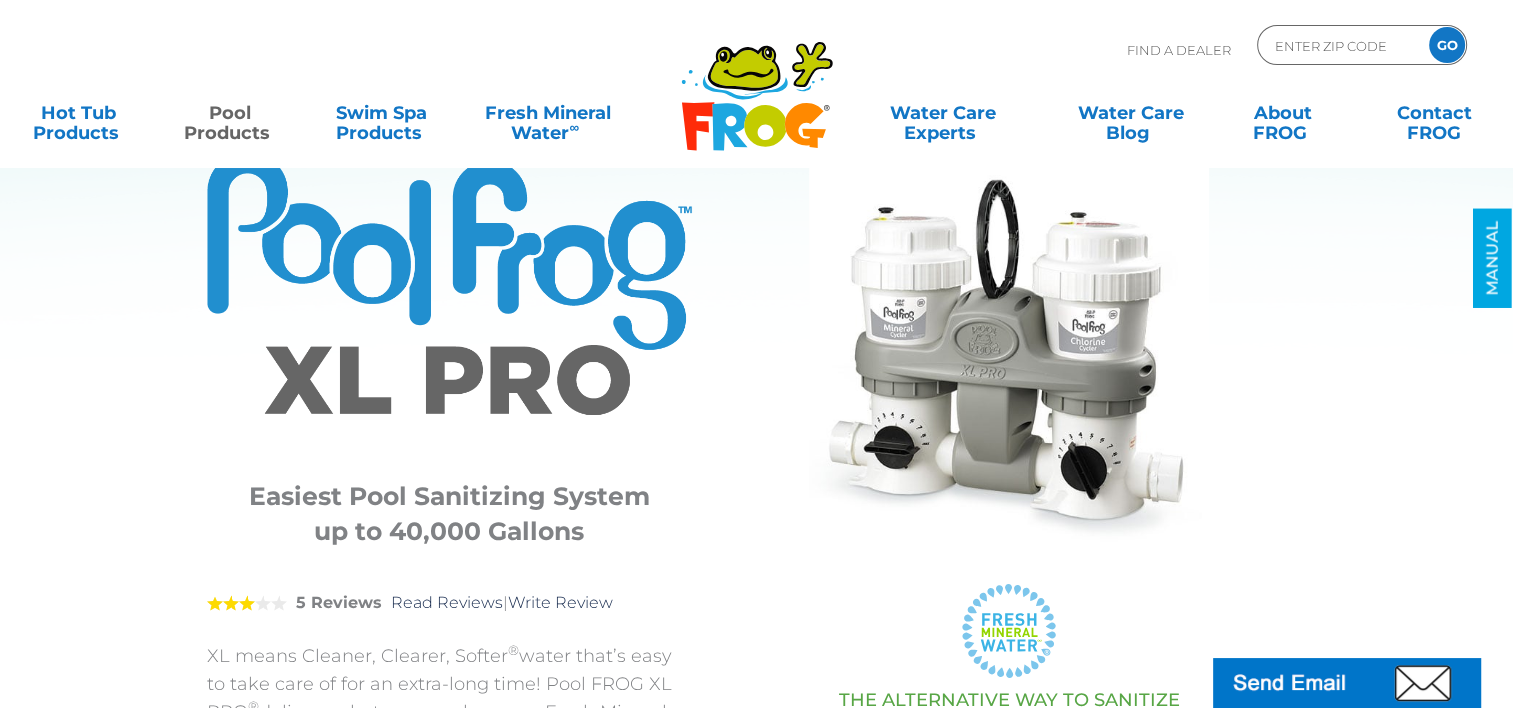 scroll, scrollTop: 0, scrollLeft: 0, axis: both 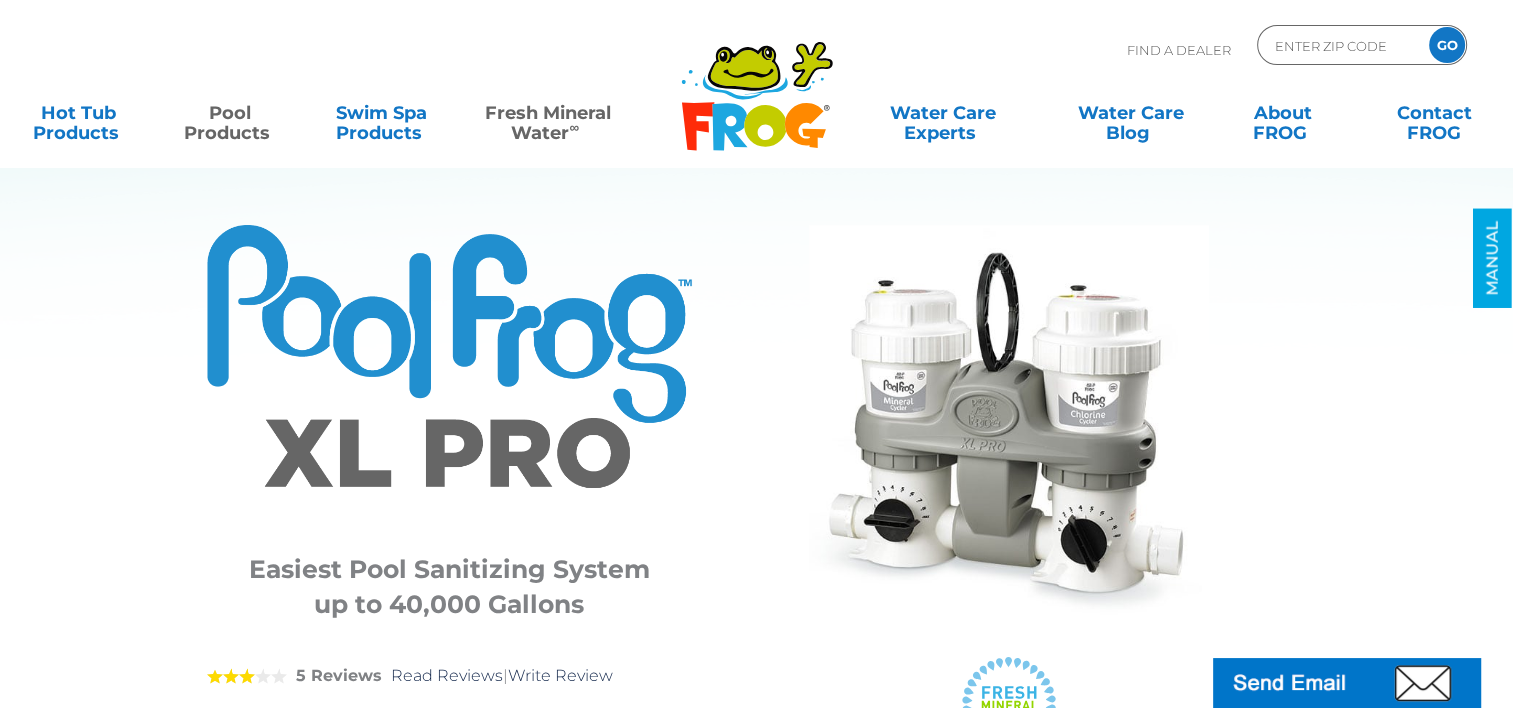 click on "Fresh Mineral  Water ∞" at bounding box center (548, 113) 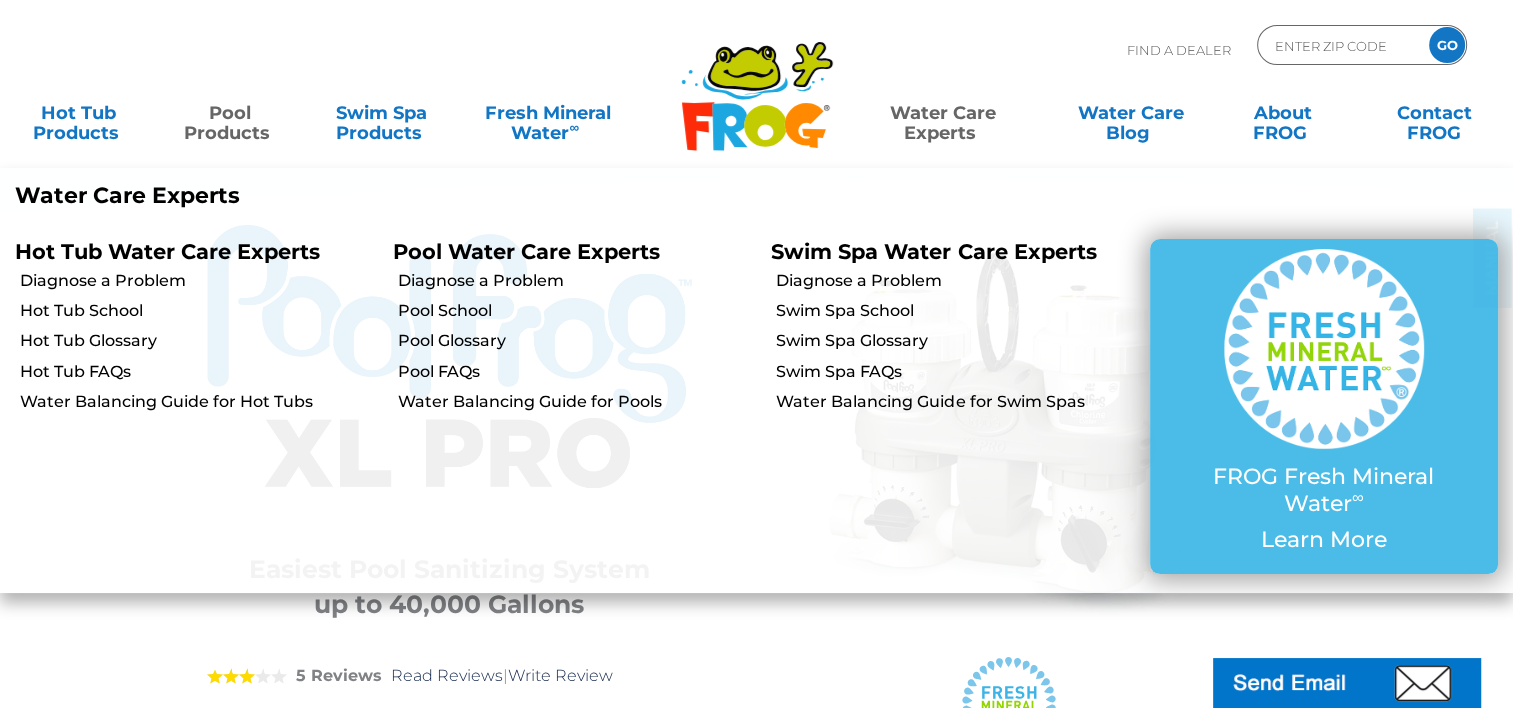 click on "Water Care  Experts" at bounding box center [942, 113] 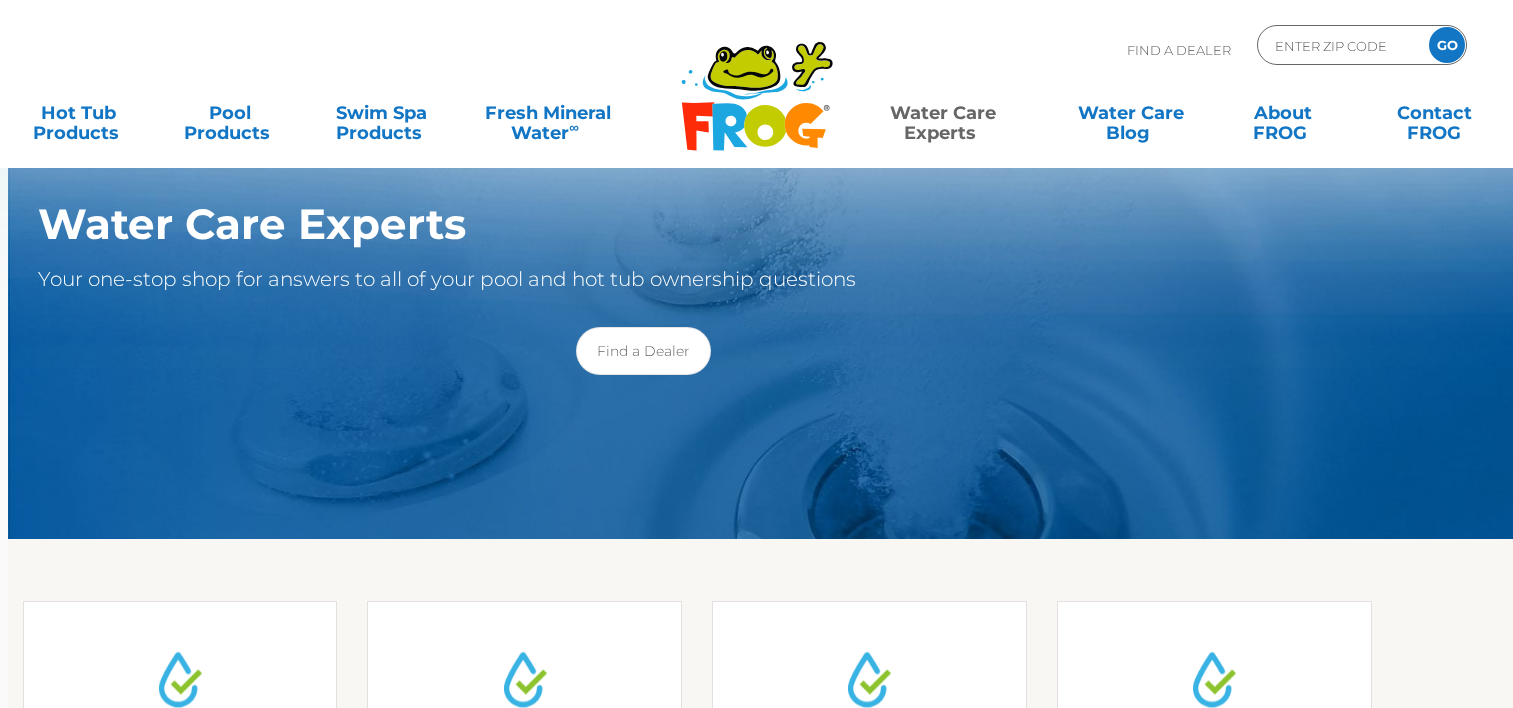 scroll, scrollTop: 0, scrollLeft: 0, axis: both 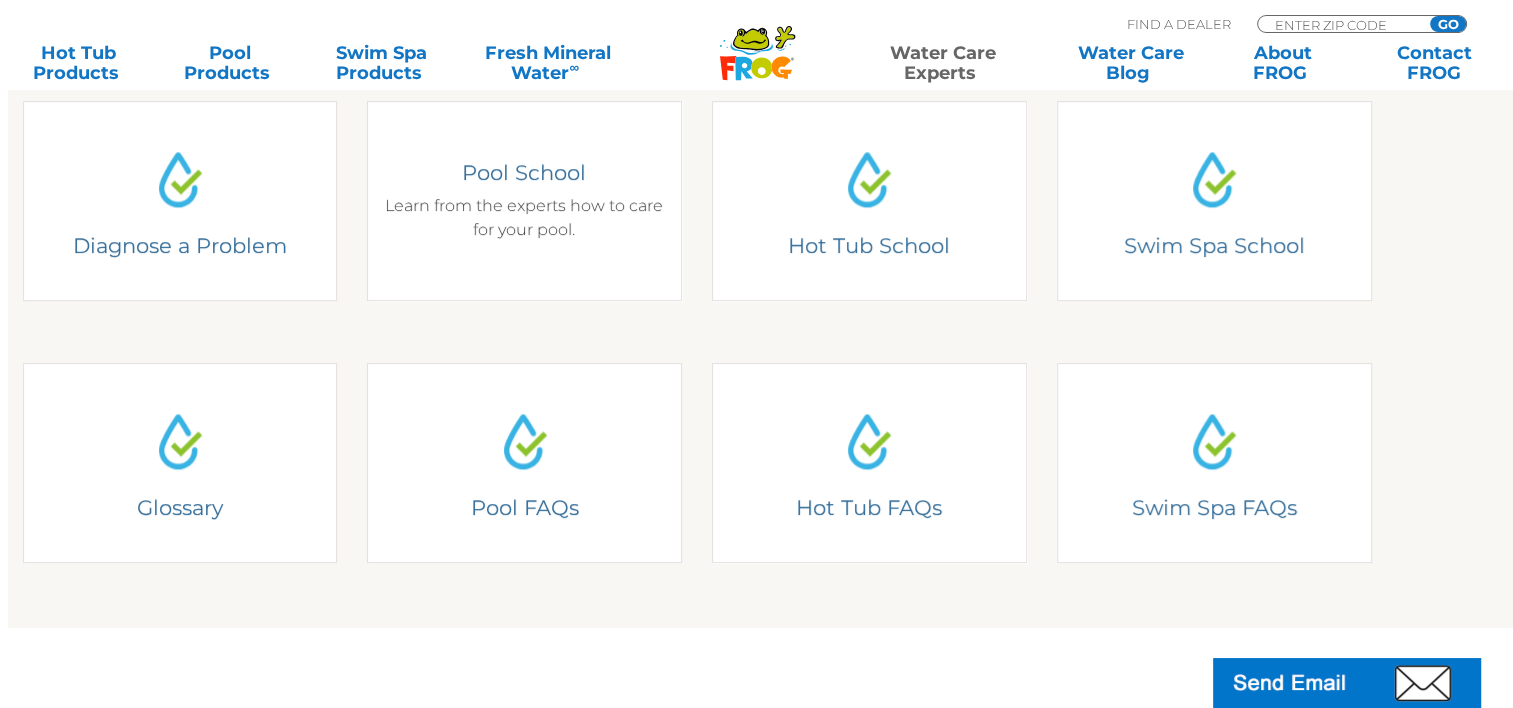 click on "Pool School Learn from the experts how to care for your pool." at bounding box center (524, 201) 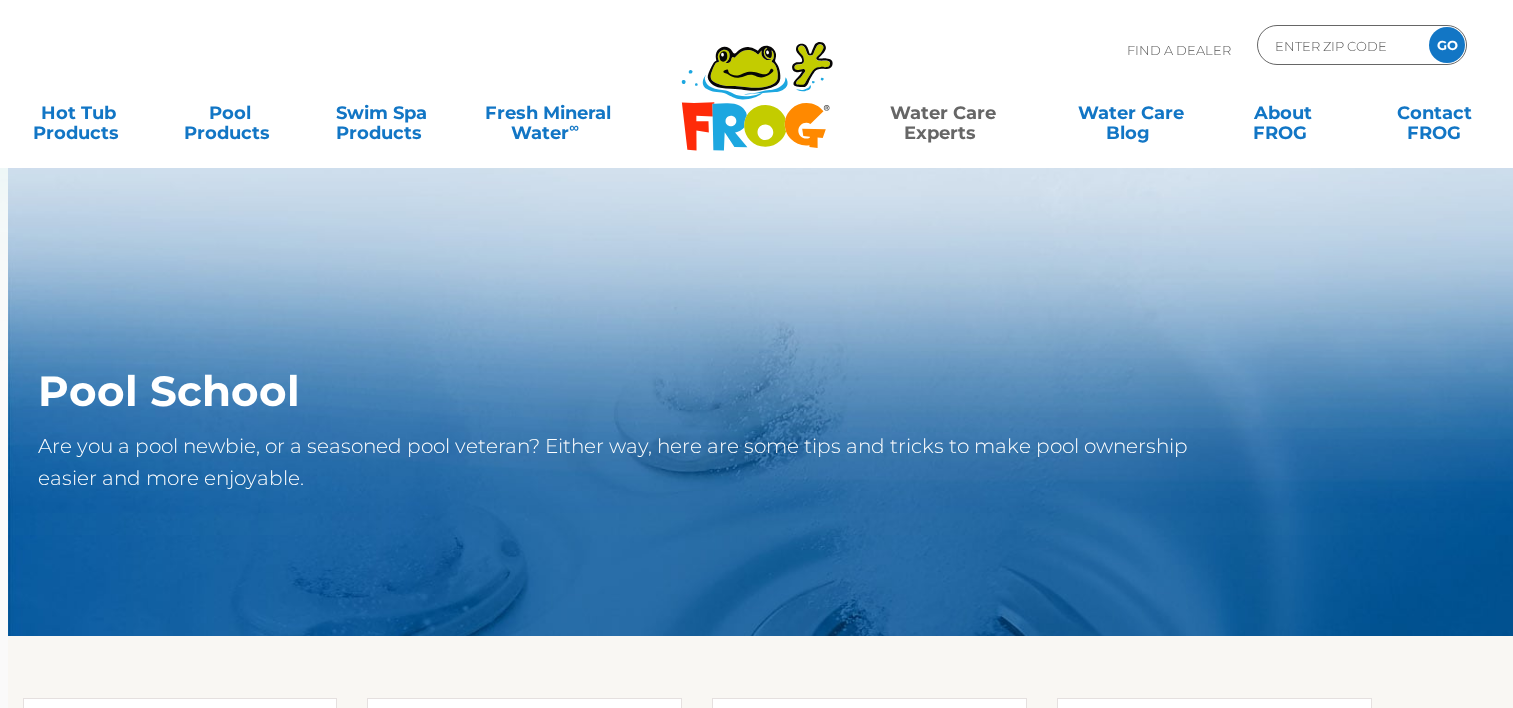 scroll, scrollTop: 0, scrollLeft: 0, axis: both 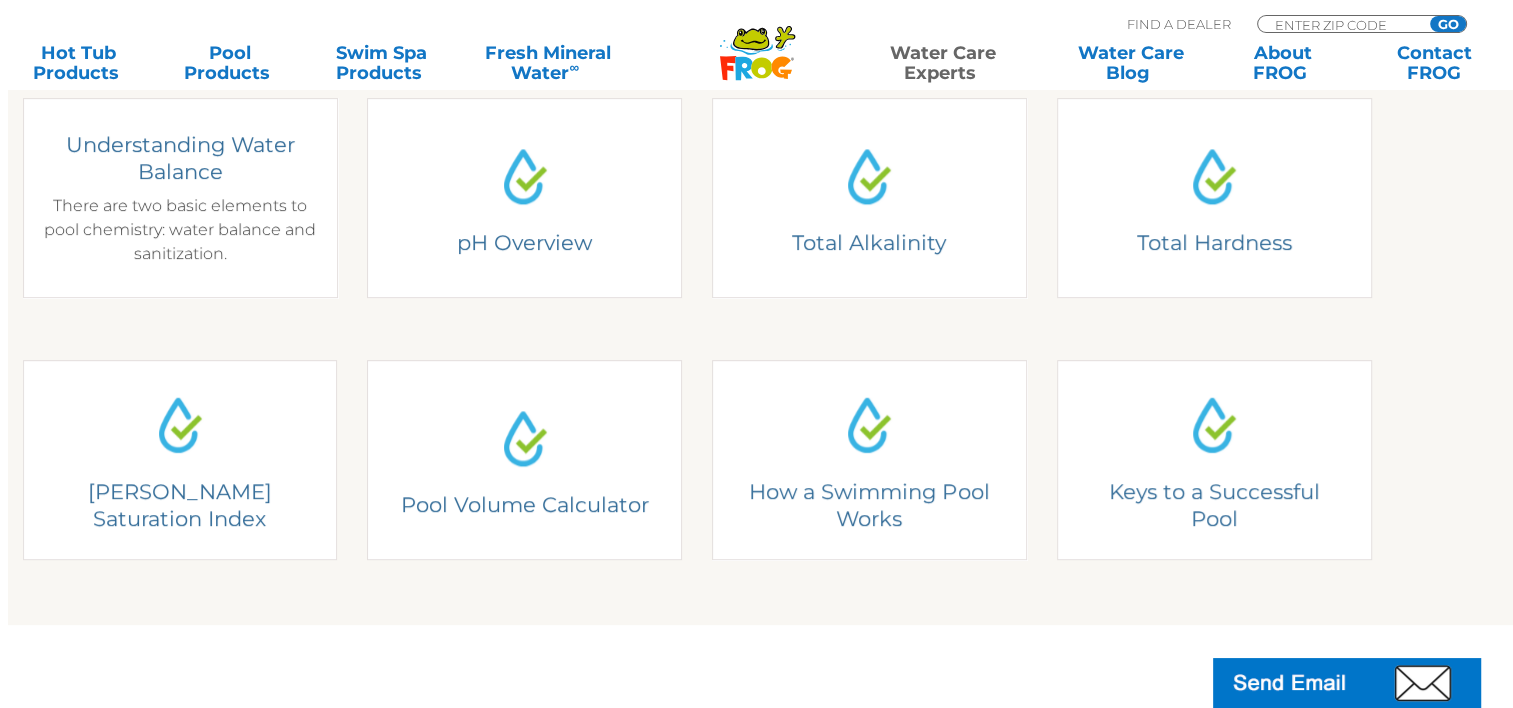 click on "Understanding Water Balance There are two basic elements to pool chemistry: water balance and sanitization." at bounding box center (179, 198) 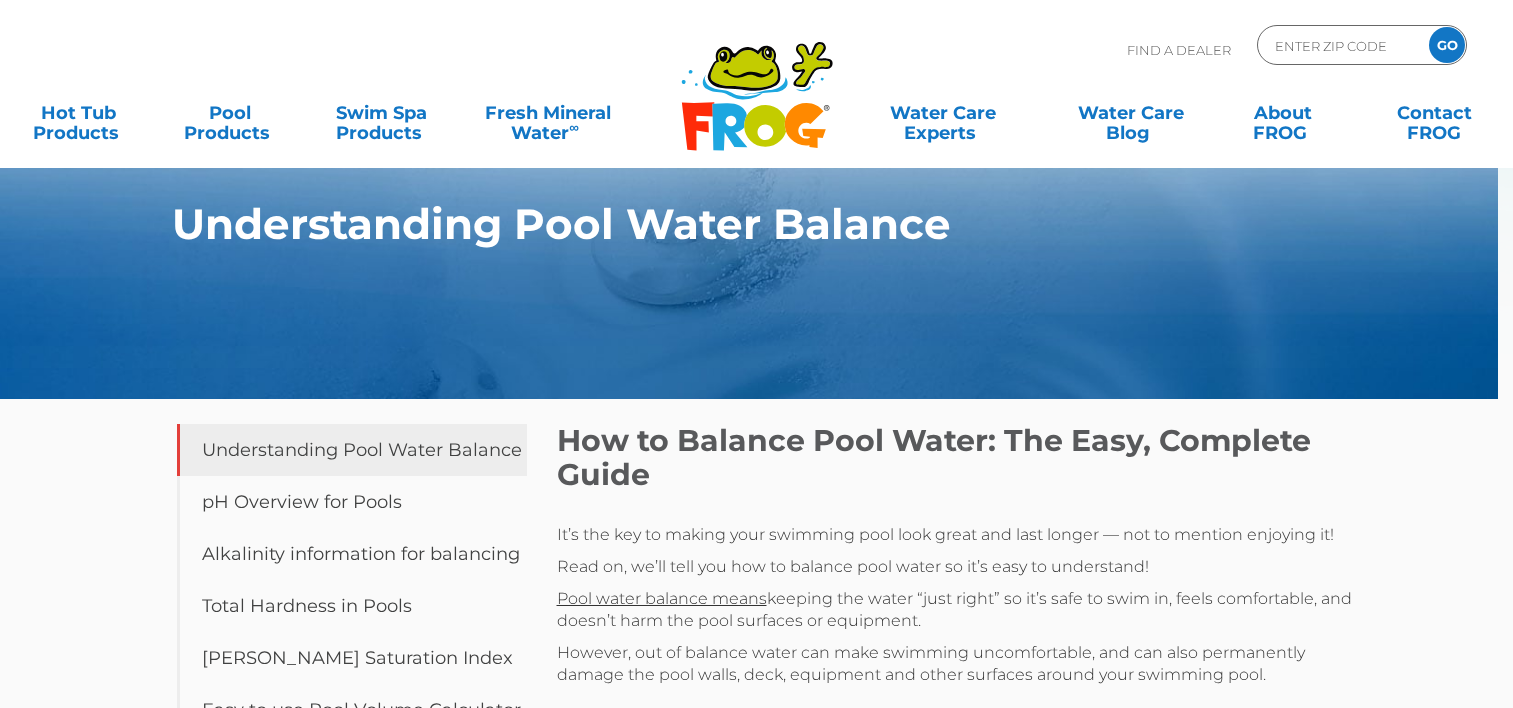 scroll, scrollTop: 0, scrollLeft: 0, axis: both 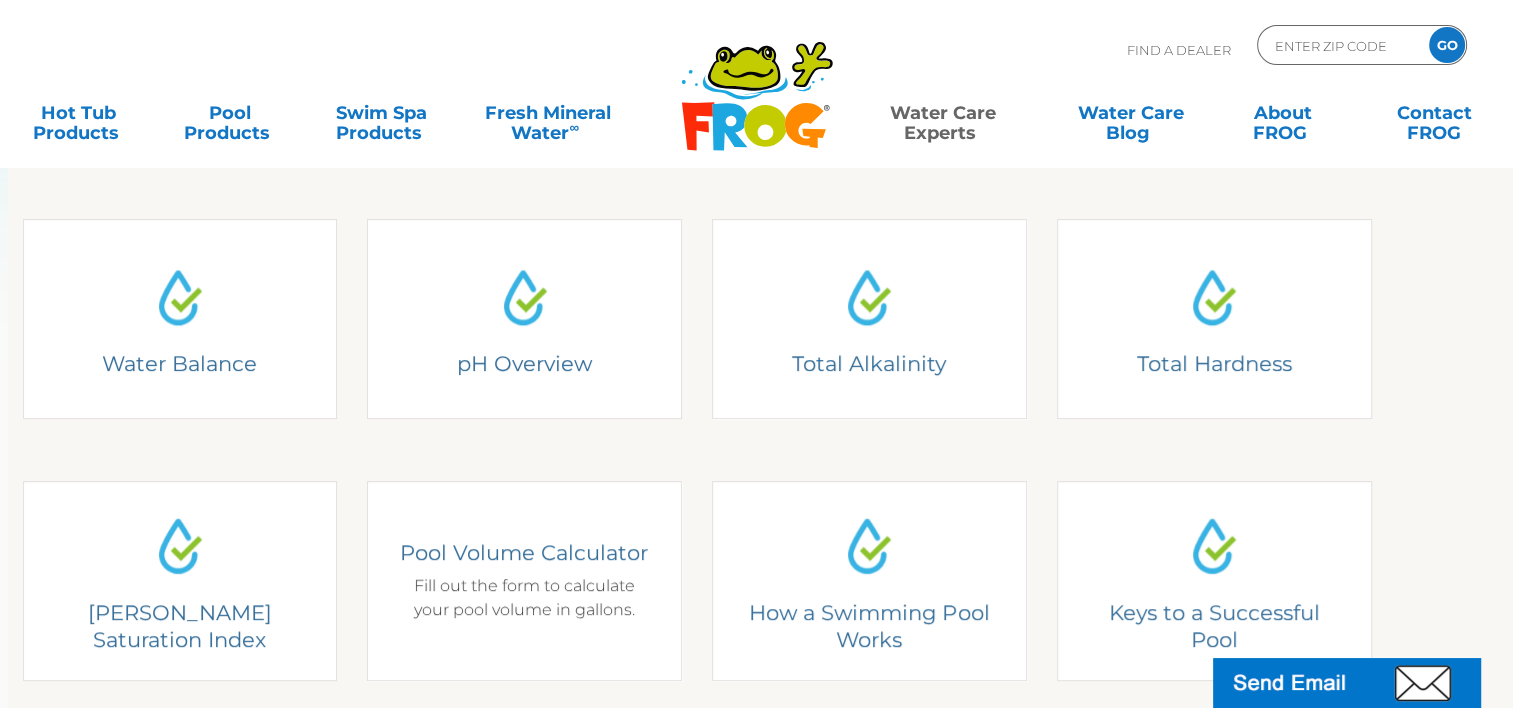 click on "Pool Volume Calculator Fill out the form to calculate your pool volume in gallons." at bounding box center [525, 580] 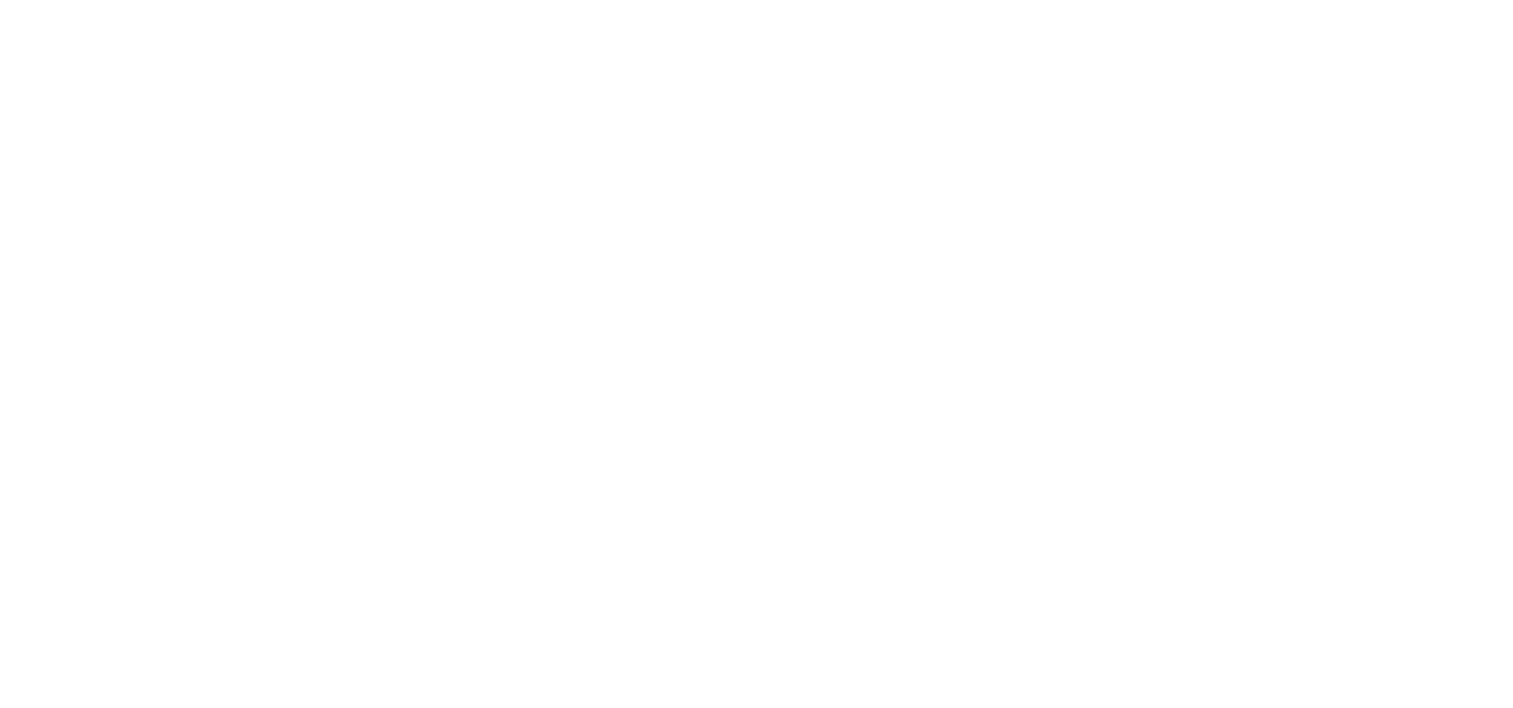click at bounding box center (0, 0) 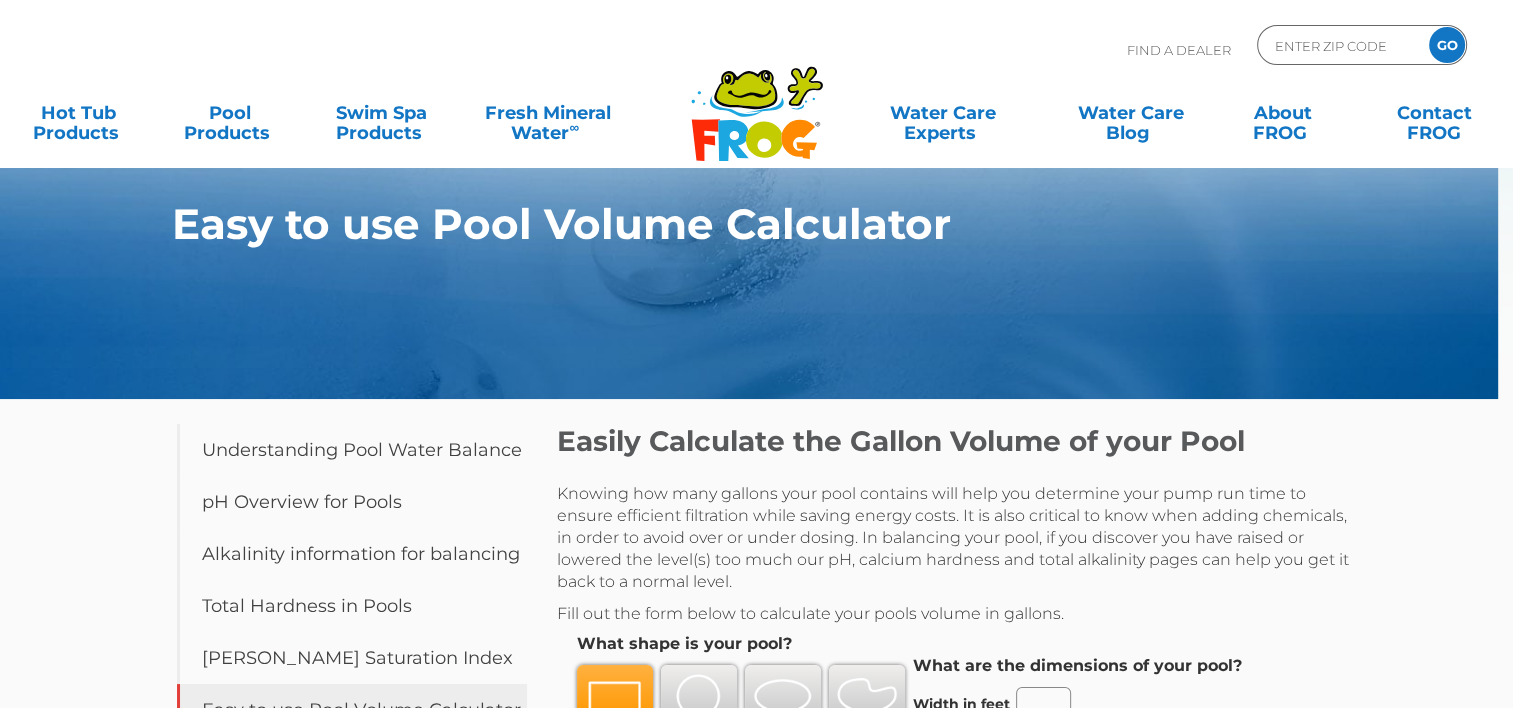 scroll, scrollTop: 0, scrollLeft: 0, axis: both 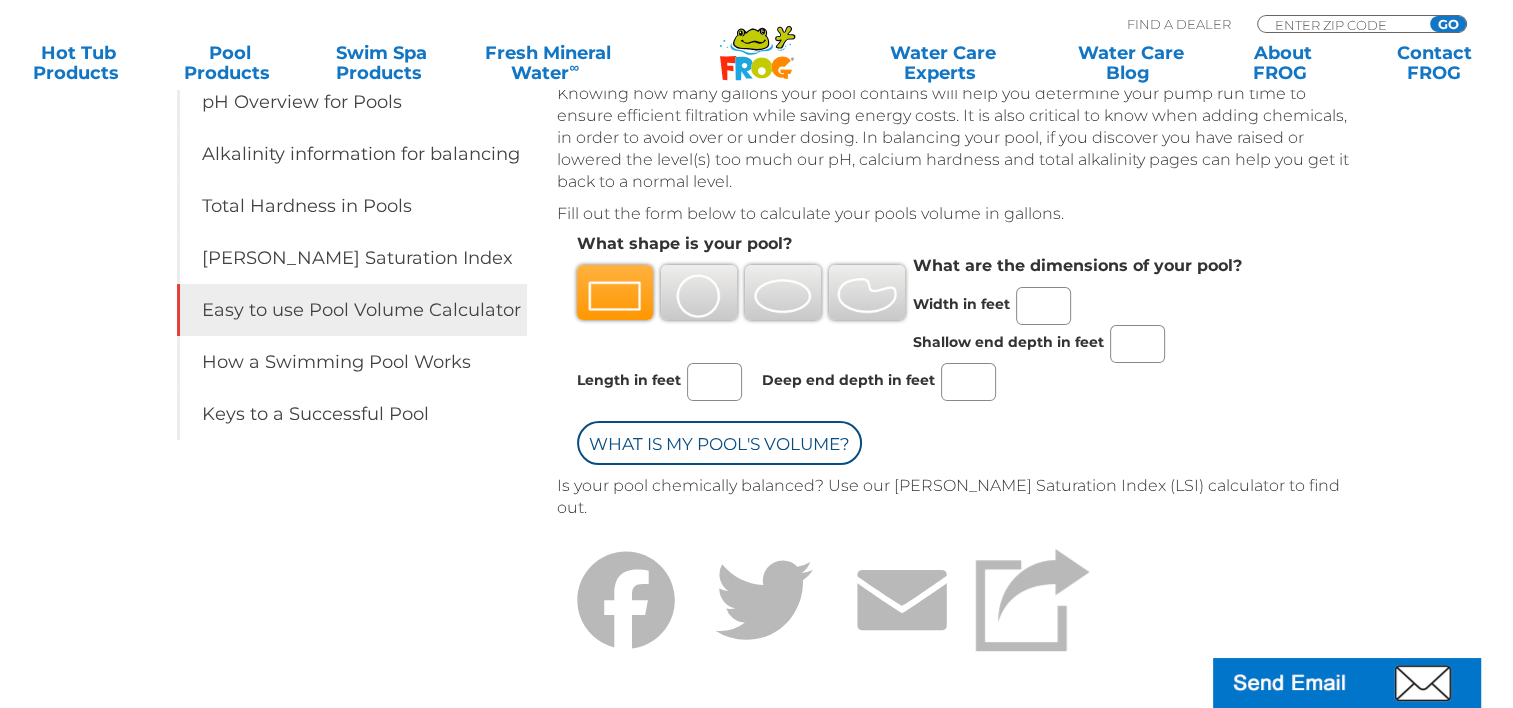 click at bounding box center (615, 296) 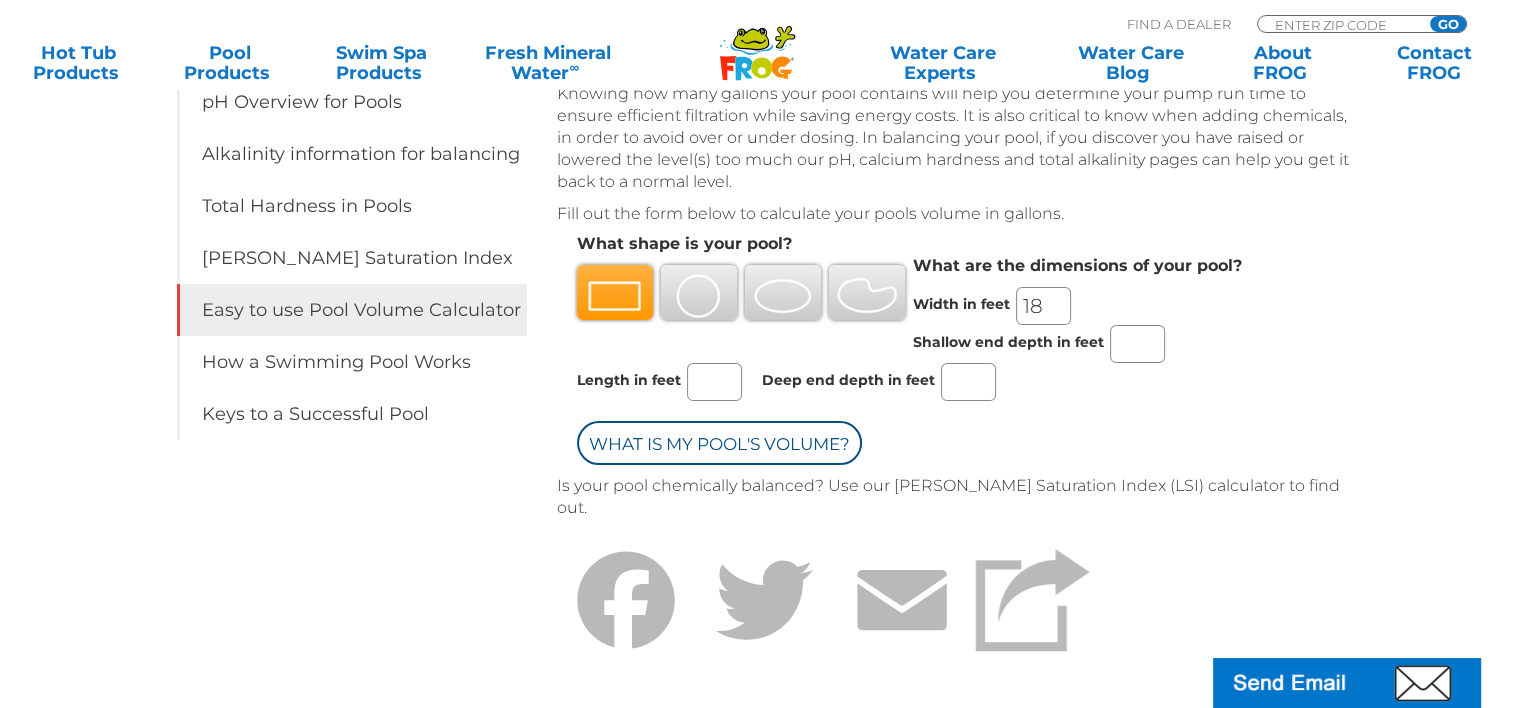 type on "18" 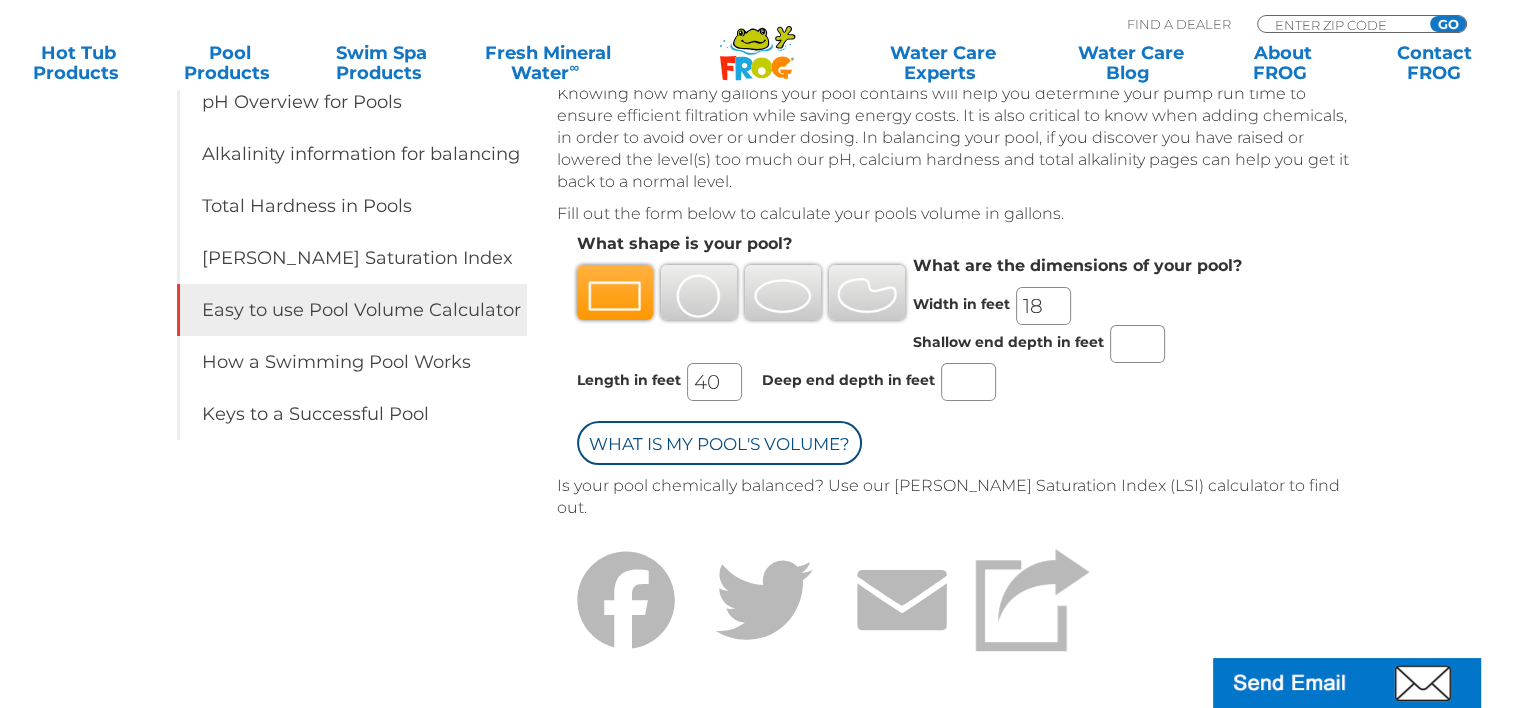 type on "40" 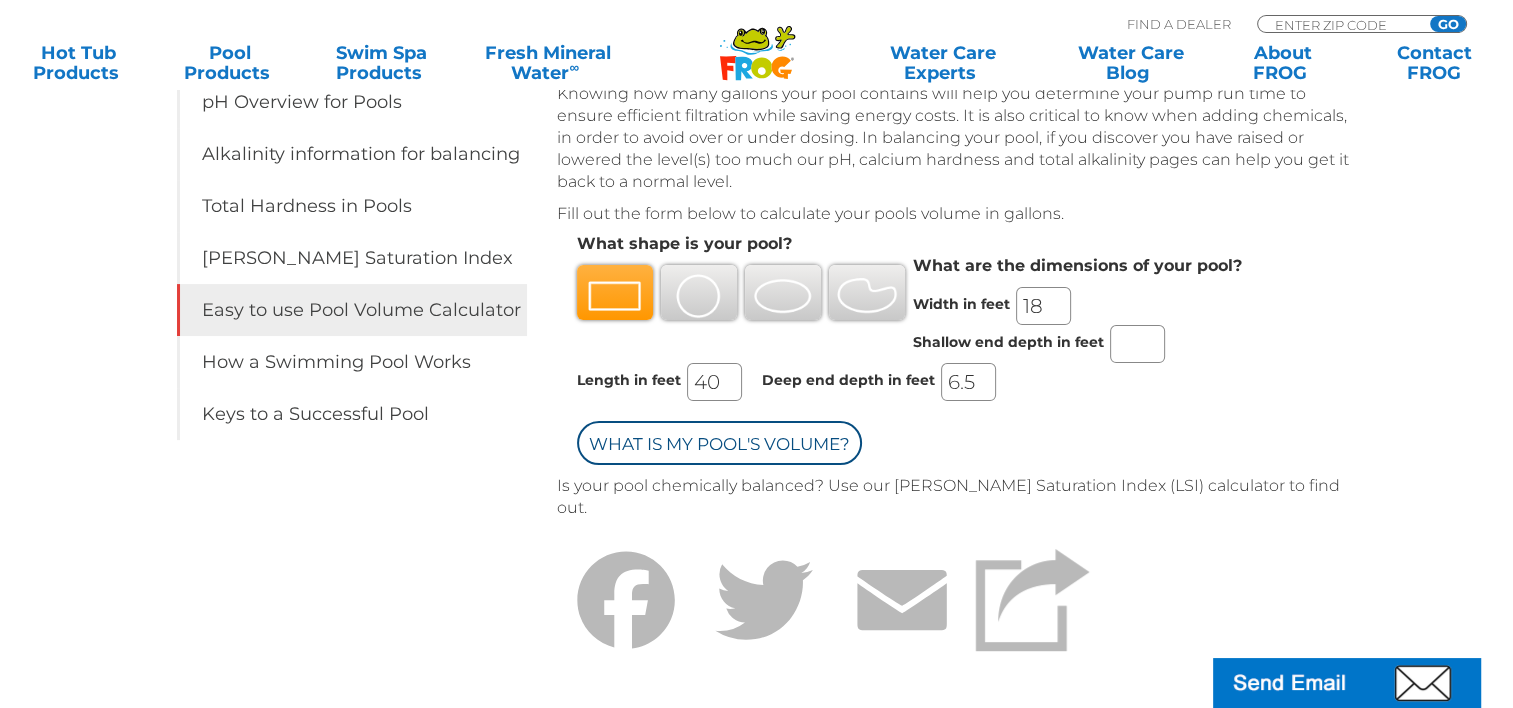 type on "6.5" 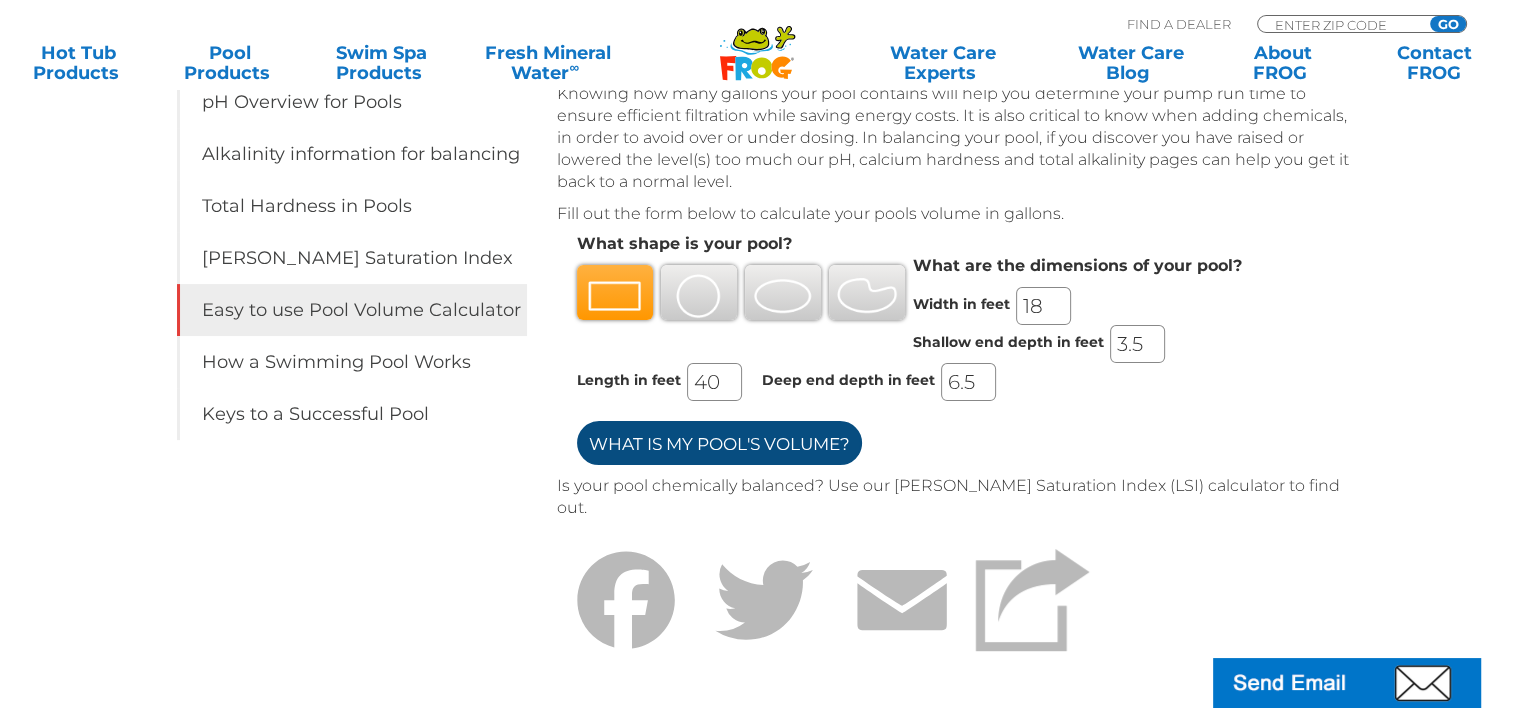 type on "3.5" 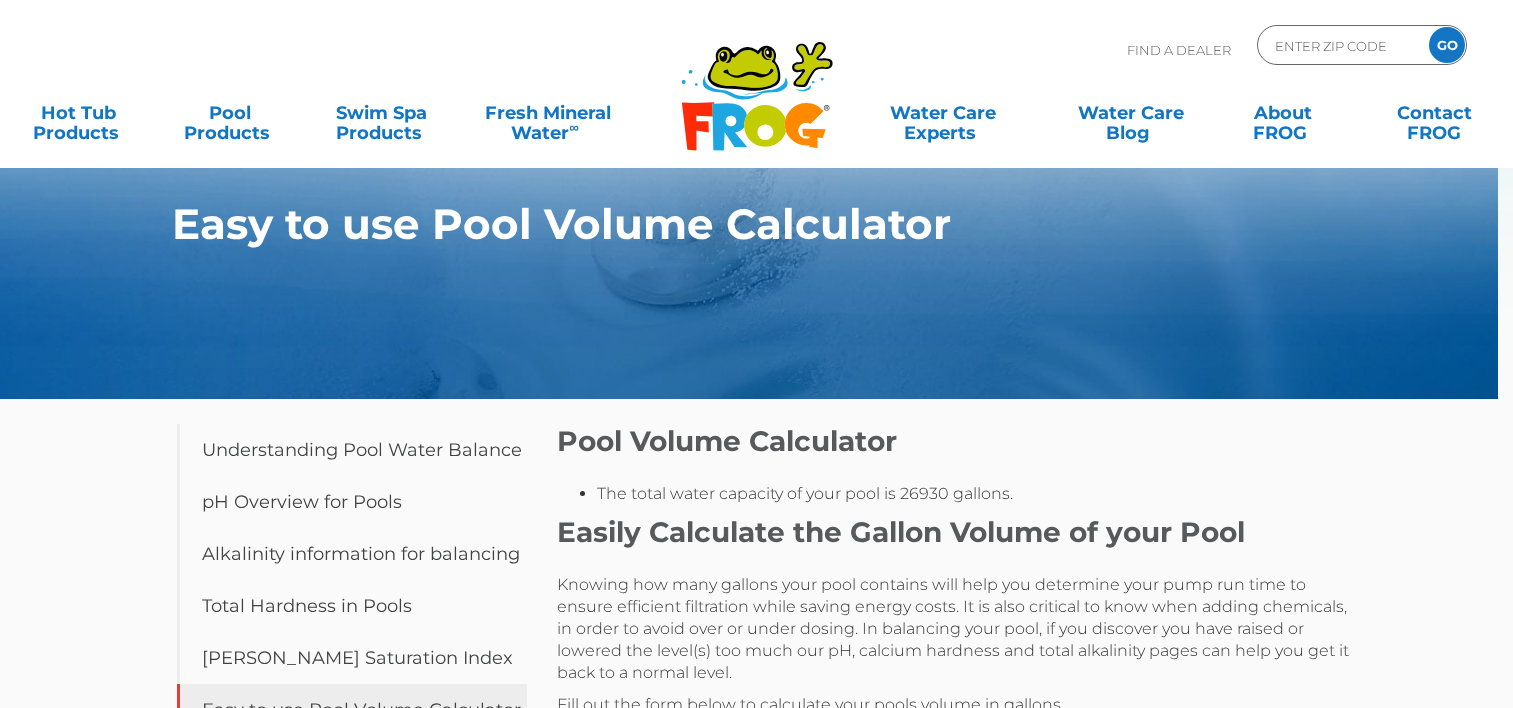 scroll, scrollTop: 0, scrollLeft: 0, axis: both 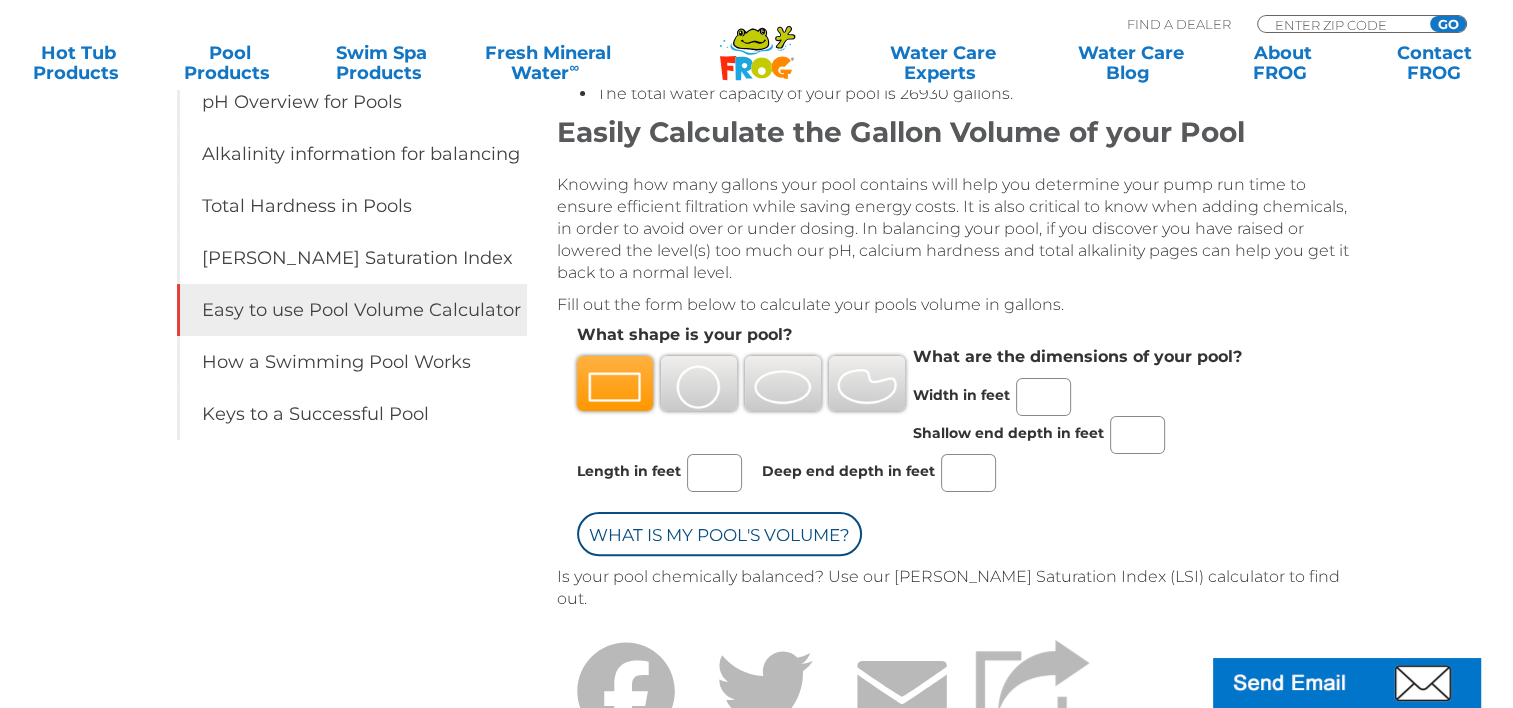 click on "Width in feet" at bounding box center (1043, 397) 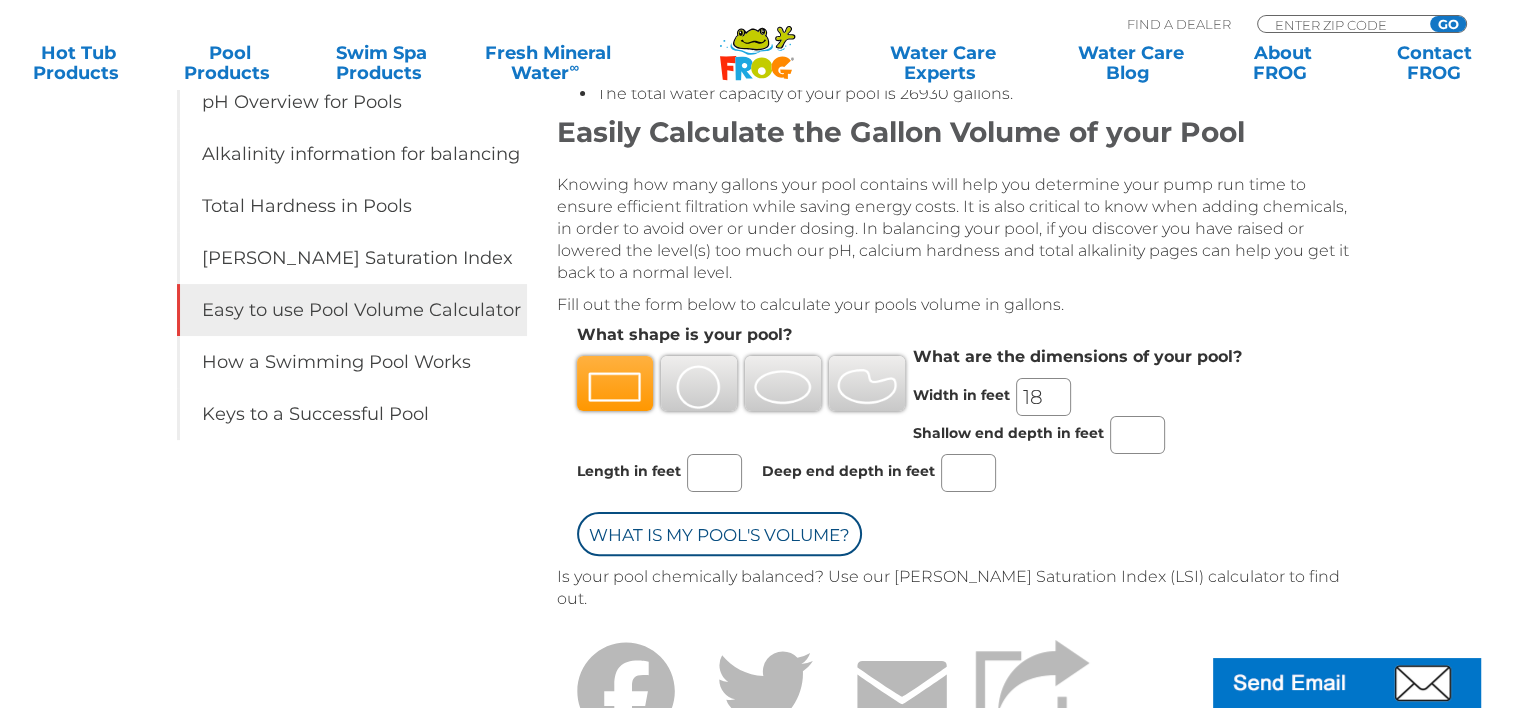 type on "3.5" 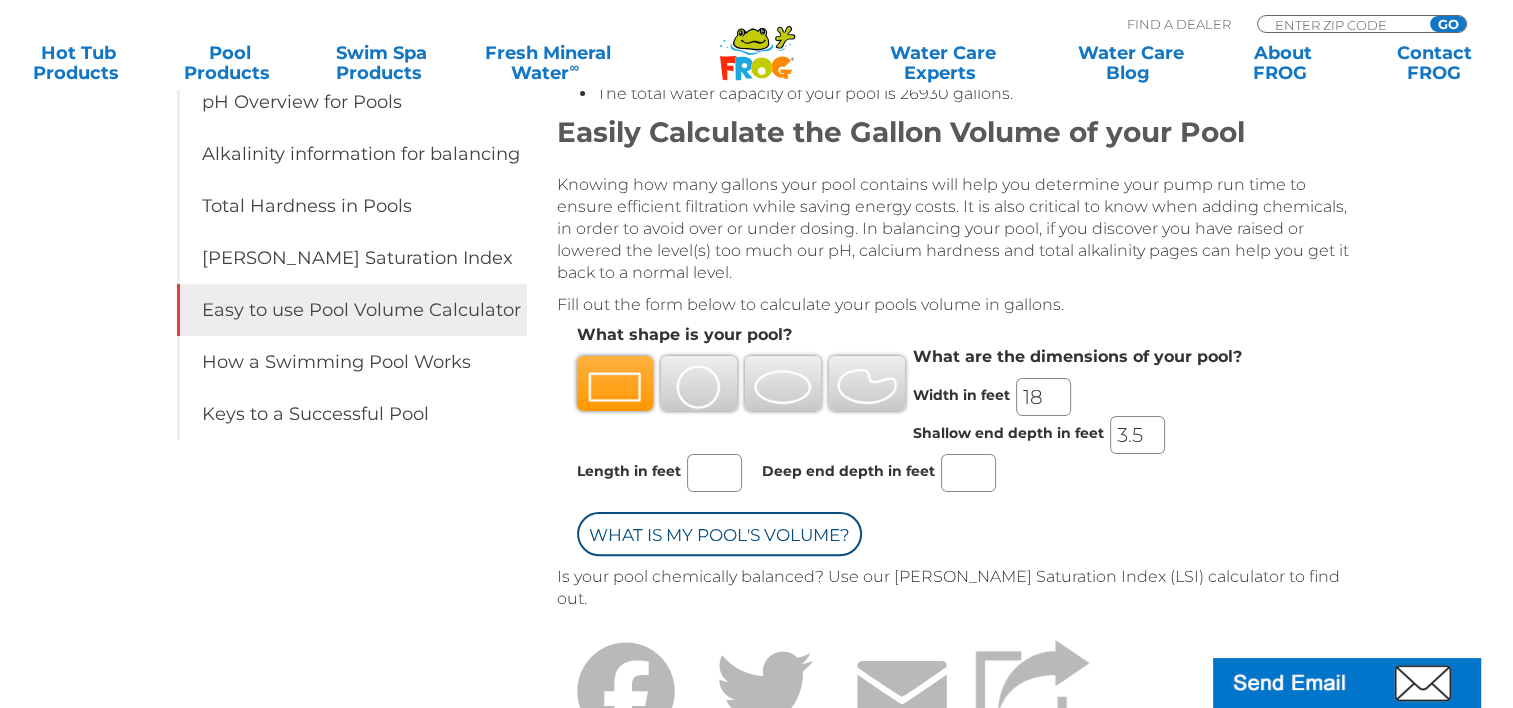type on "40" 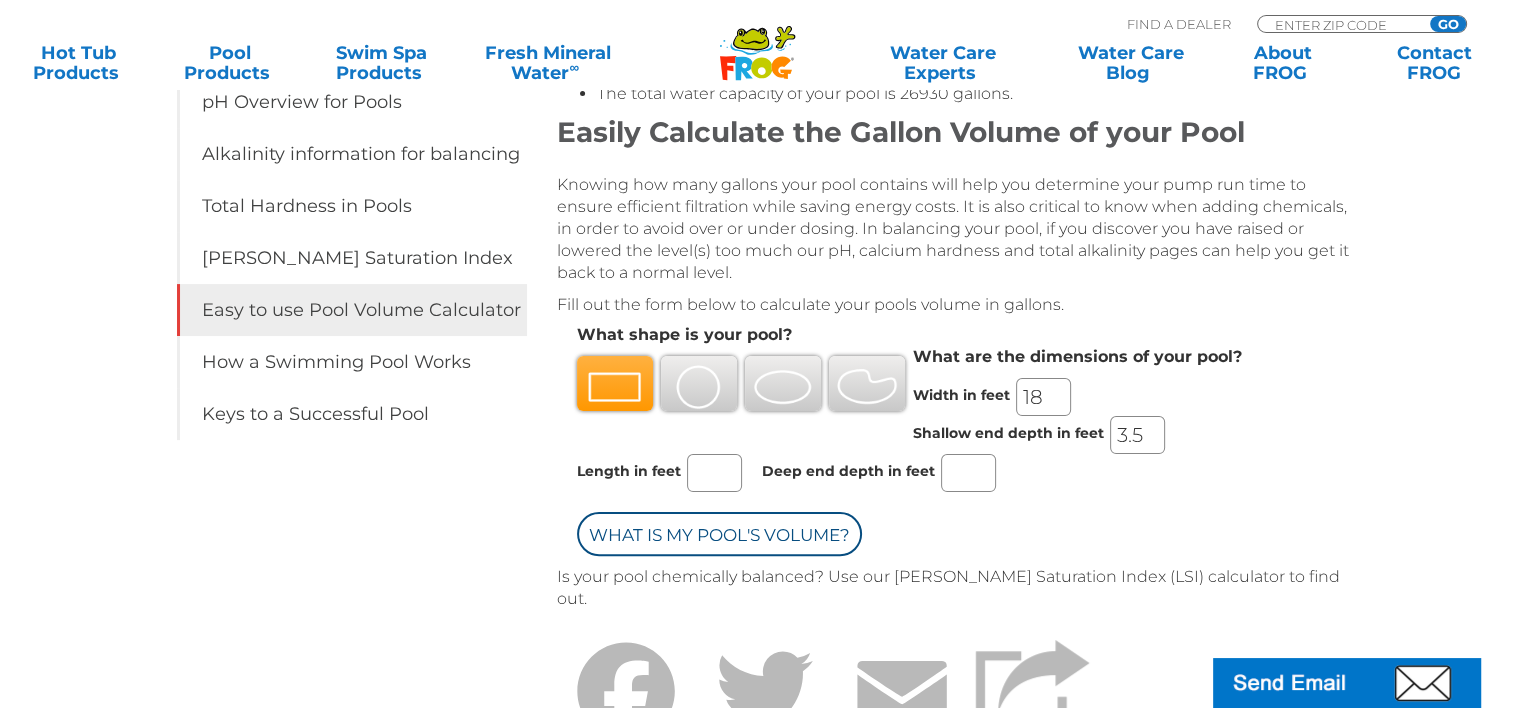 type on "6.5" 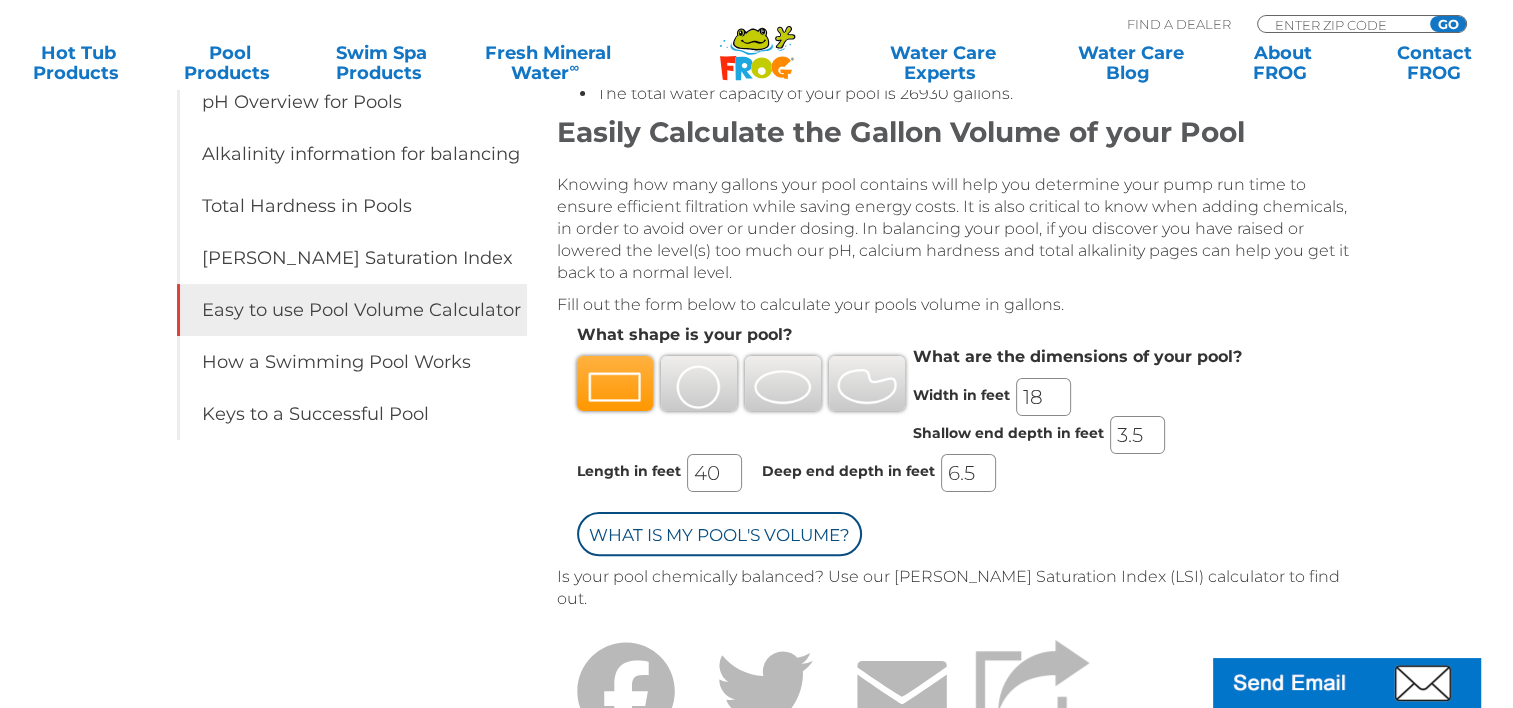 click on "Is your pool chemically balanced? Use our Langelier Saturation Index (LSI) calculator to find out." at bounding box center [957, 588] 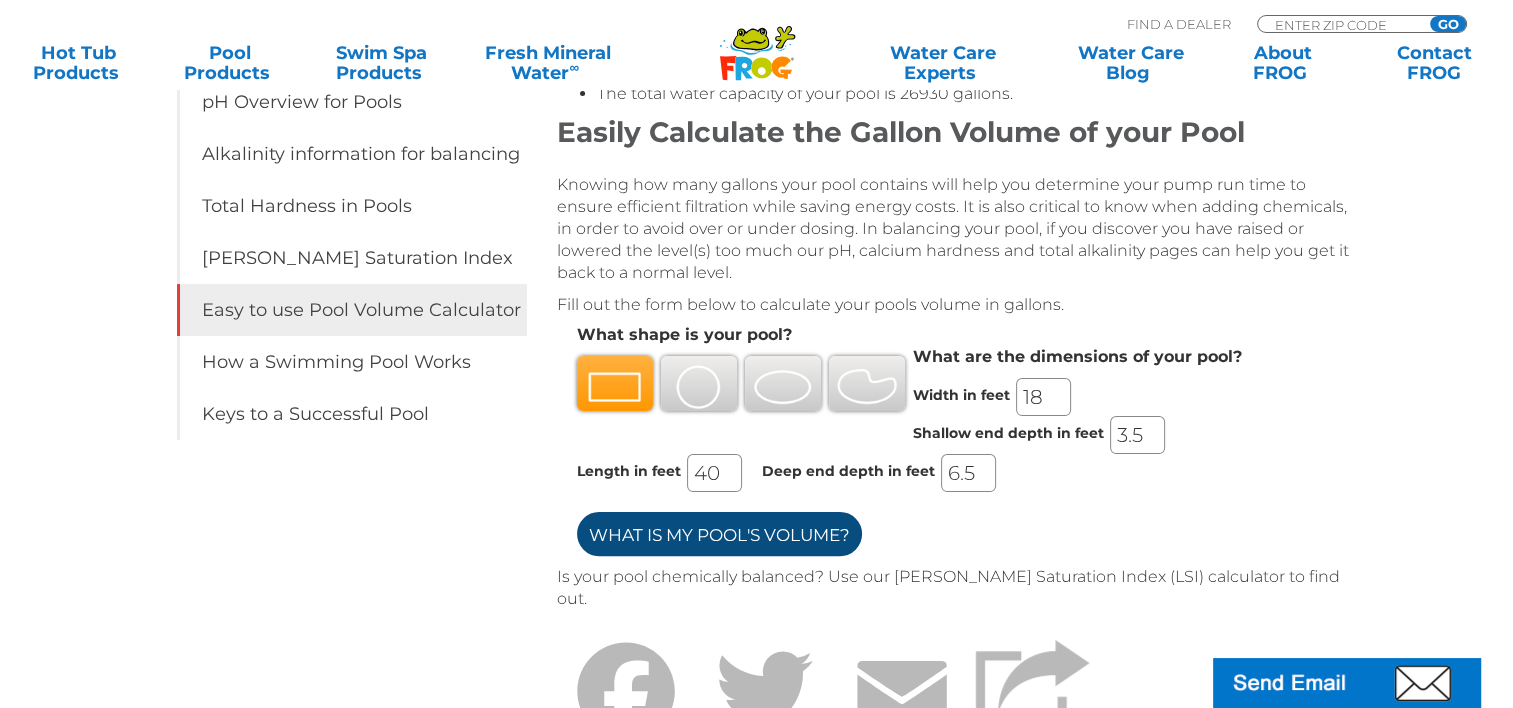 click on "What is my Pool's Volume?" at bounding box center [719, 534] 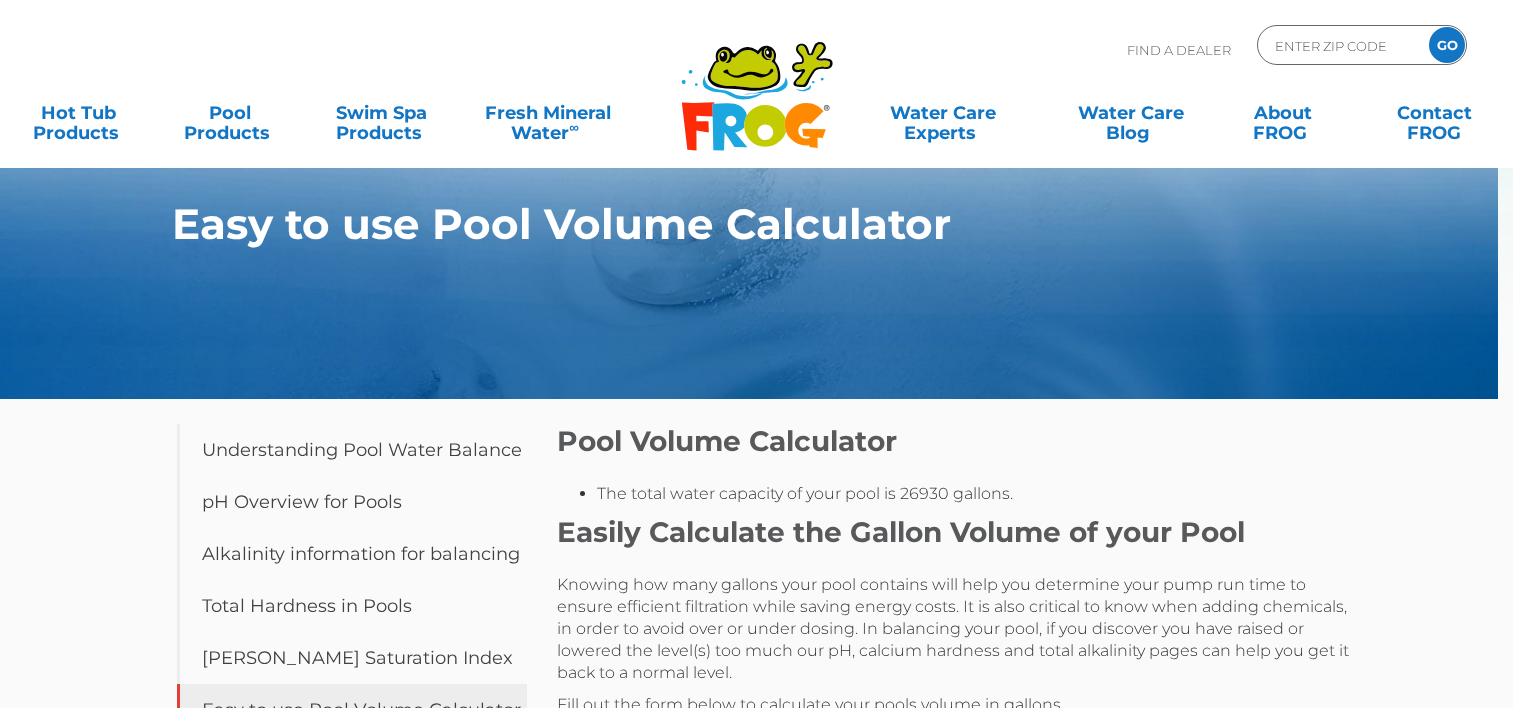 scroll, scrollTop: 0, scrollLeft: 0, axis: both 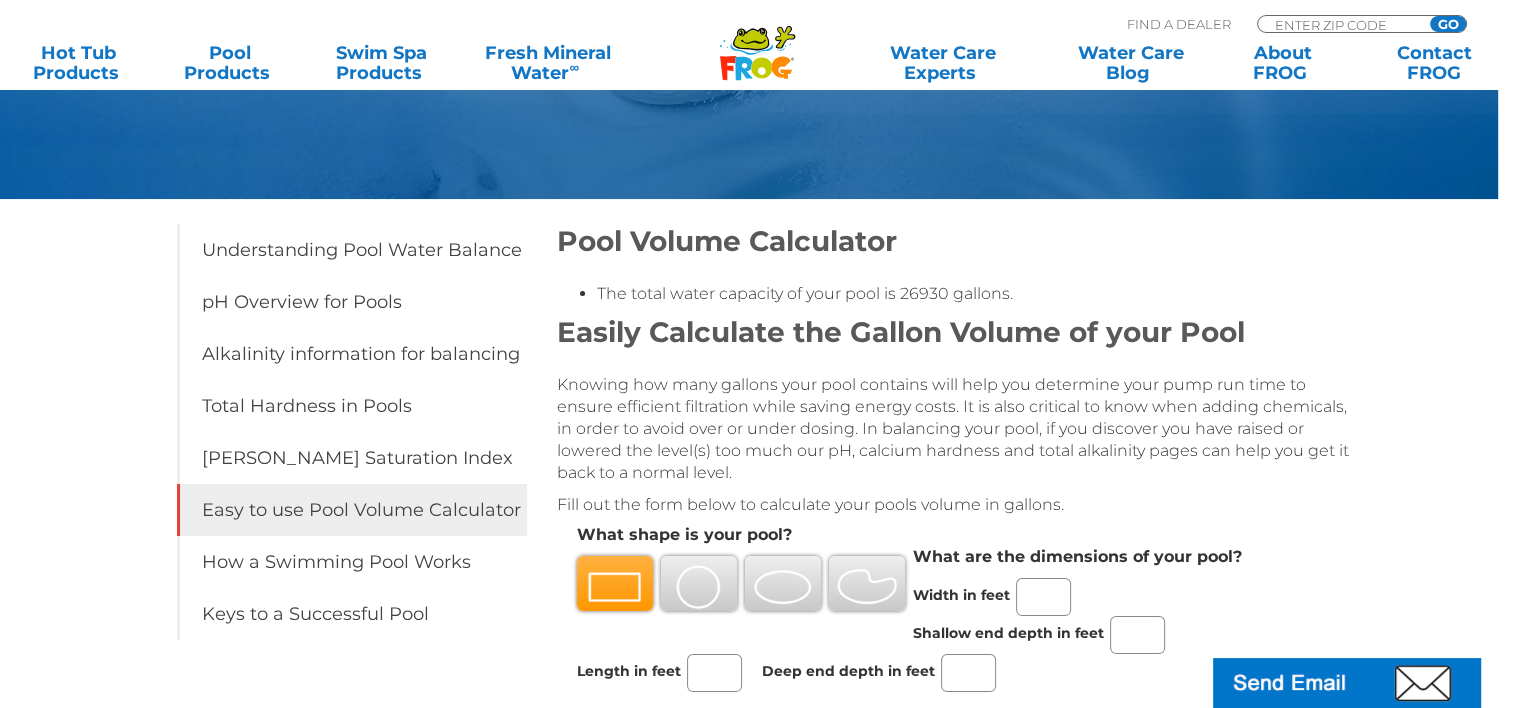 click on "Width in feet" at bounding box center [1043, 597] 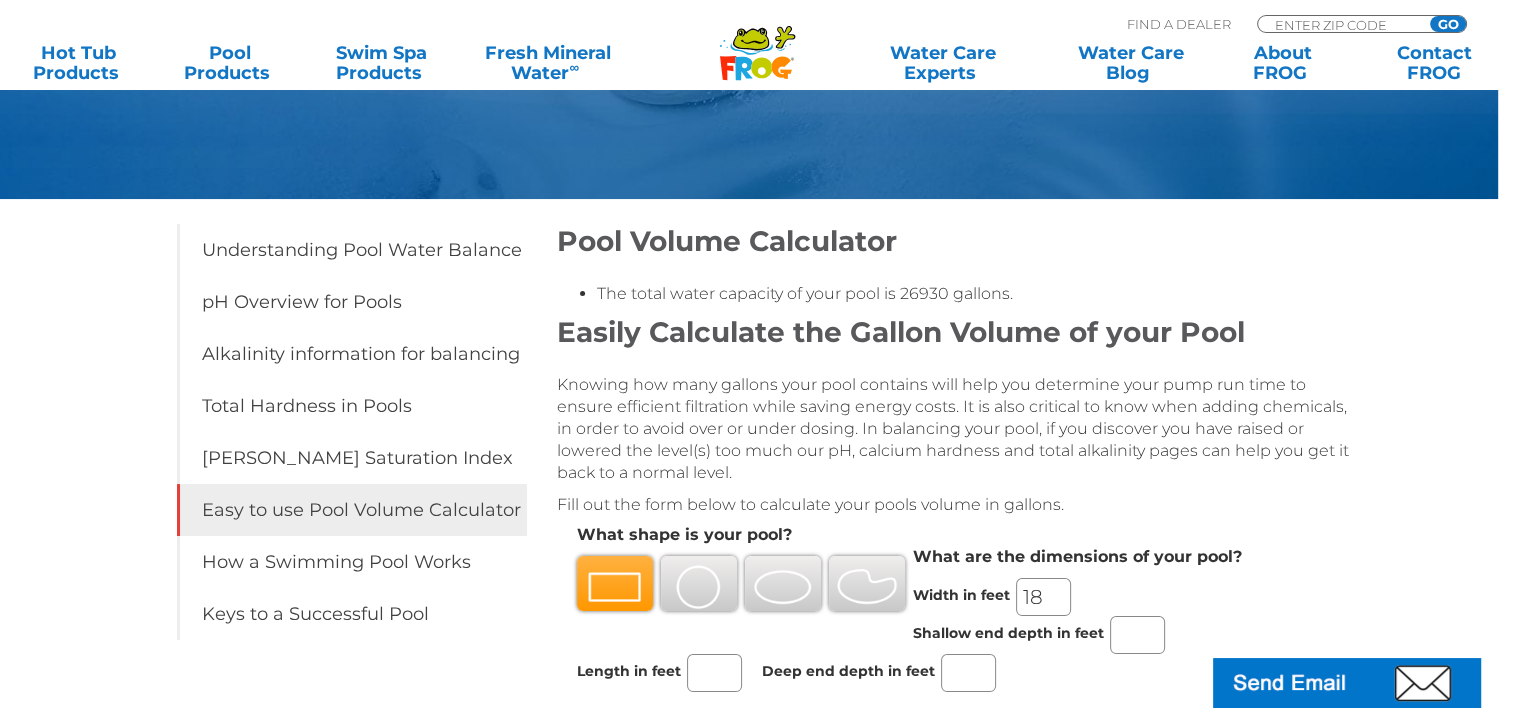 type on "18" 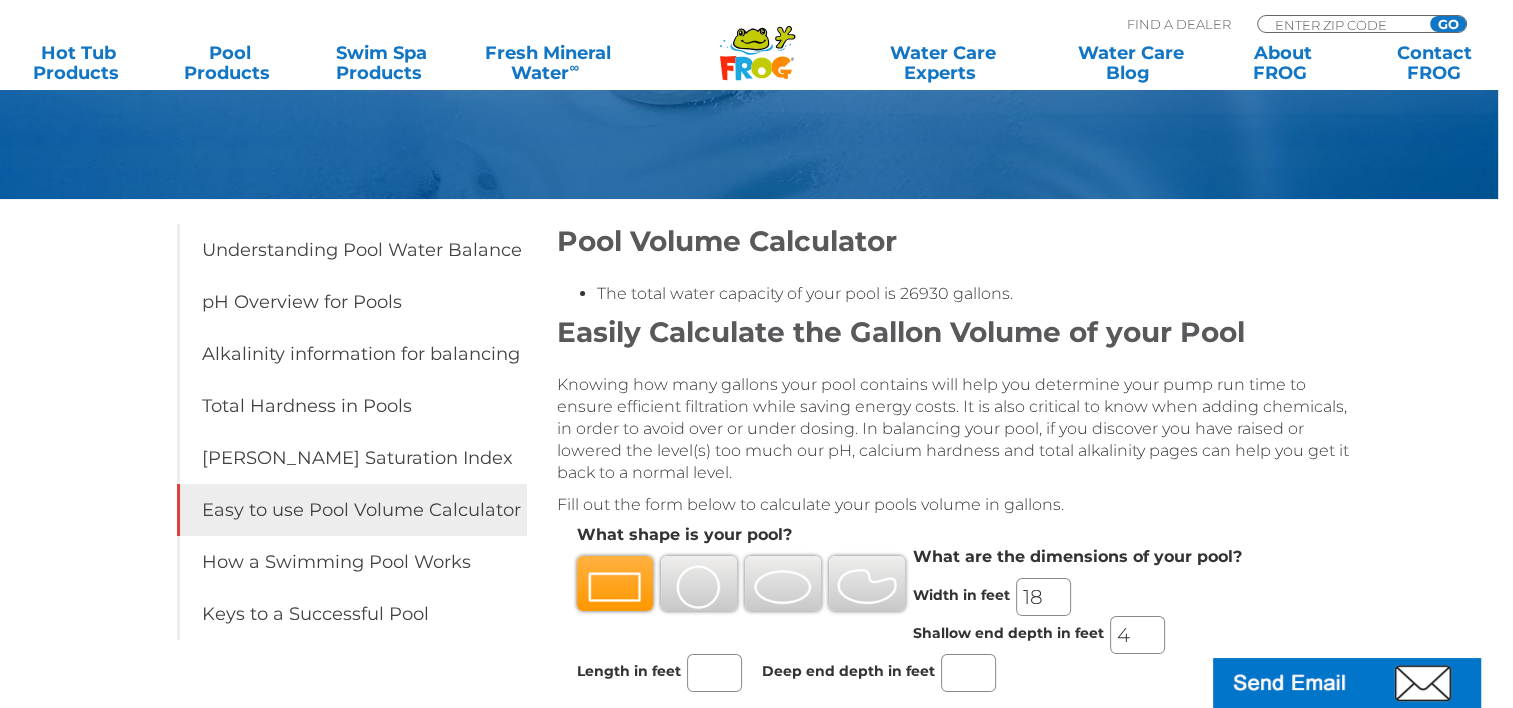 type on "4" 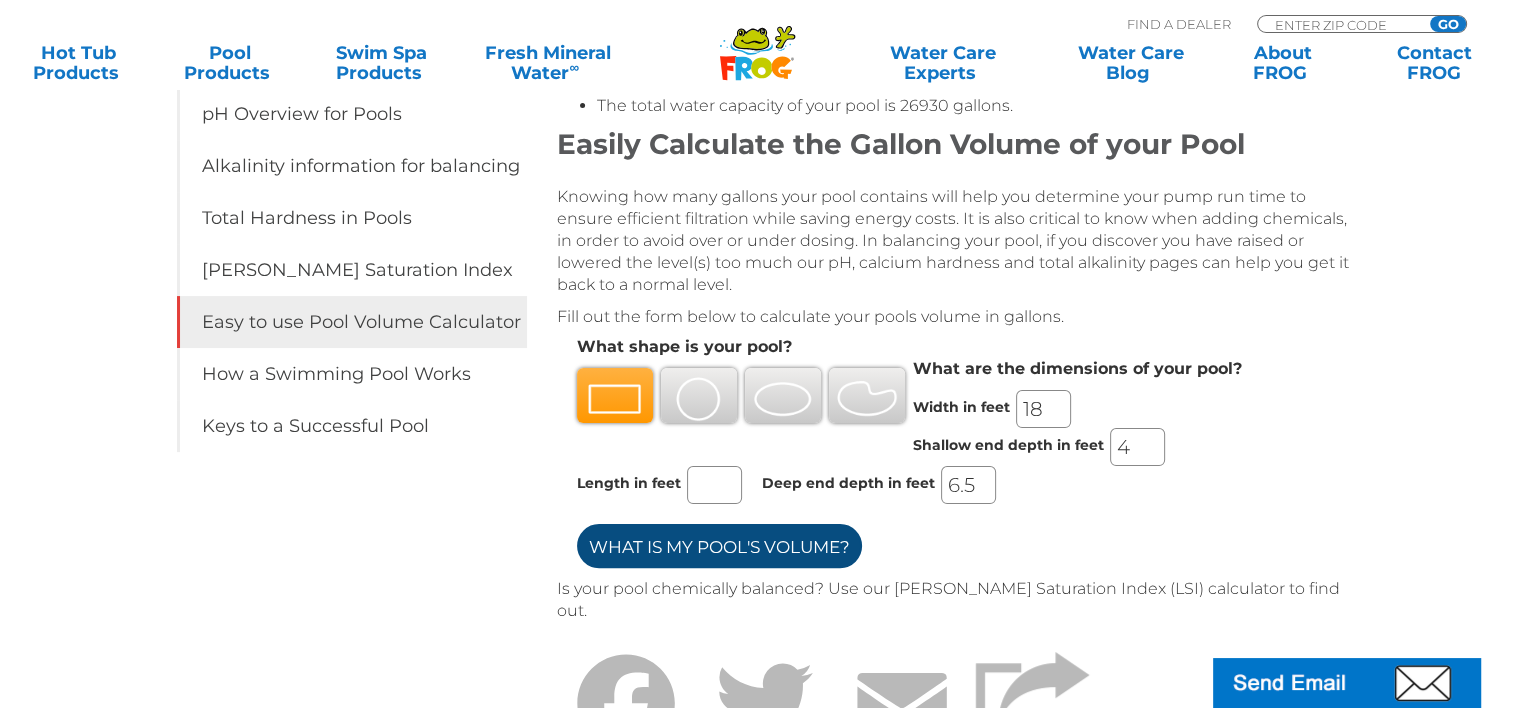 scroll, scrollTop: 400, scrollLeft: 0, axis: vertical 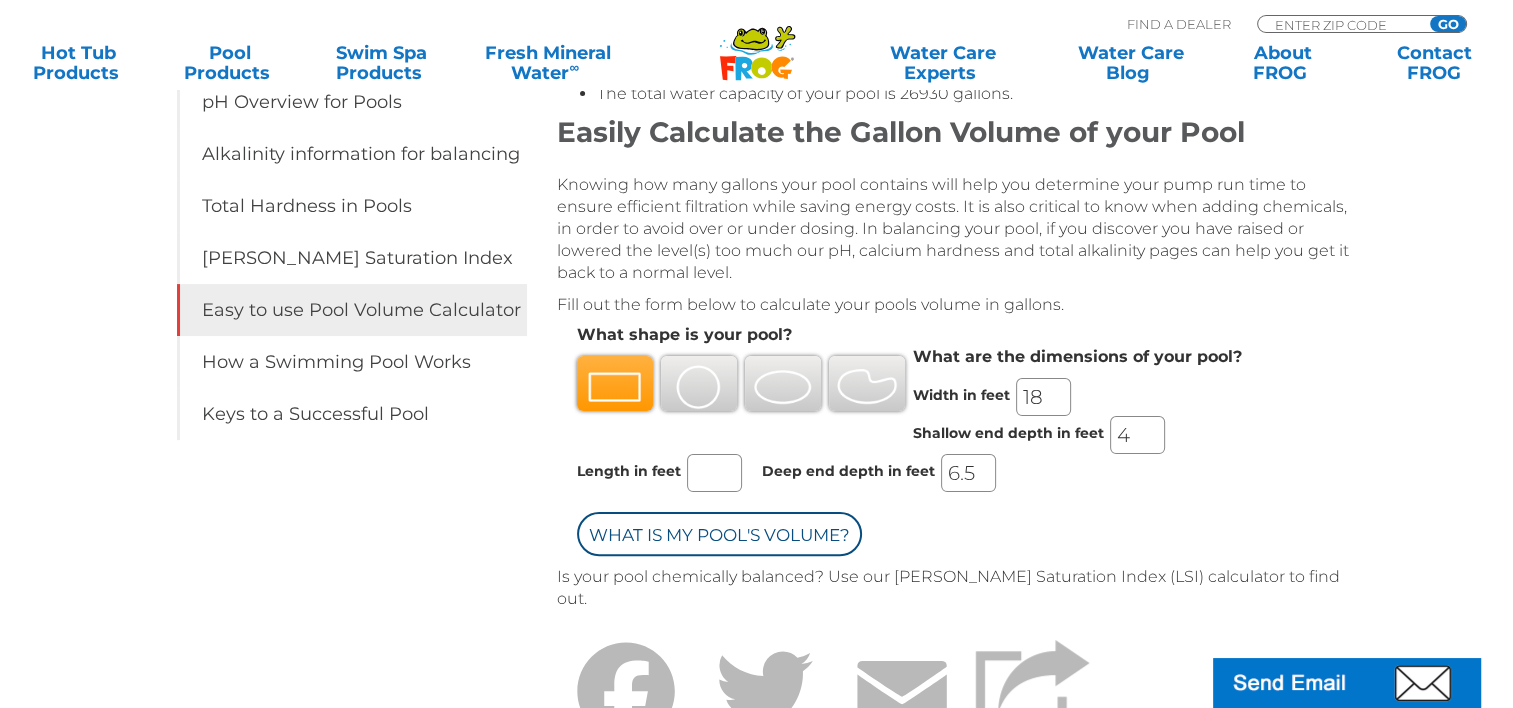 type on "6.5" 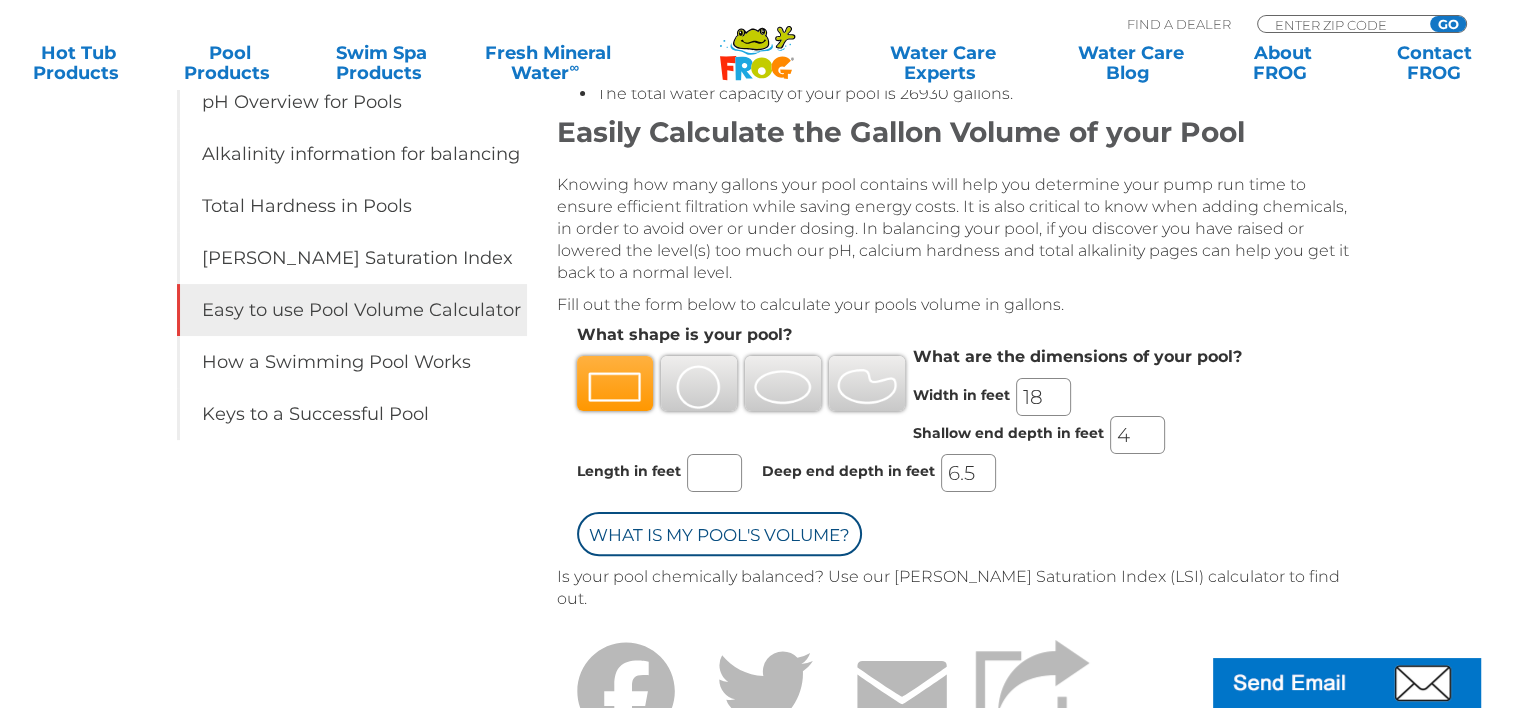 click on "Length in feet" at bounding box center [714, 473] 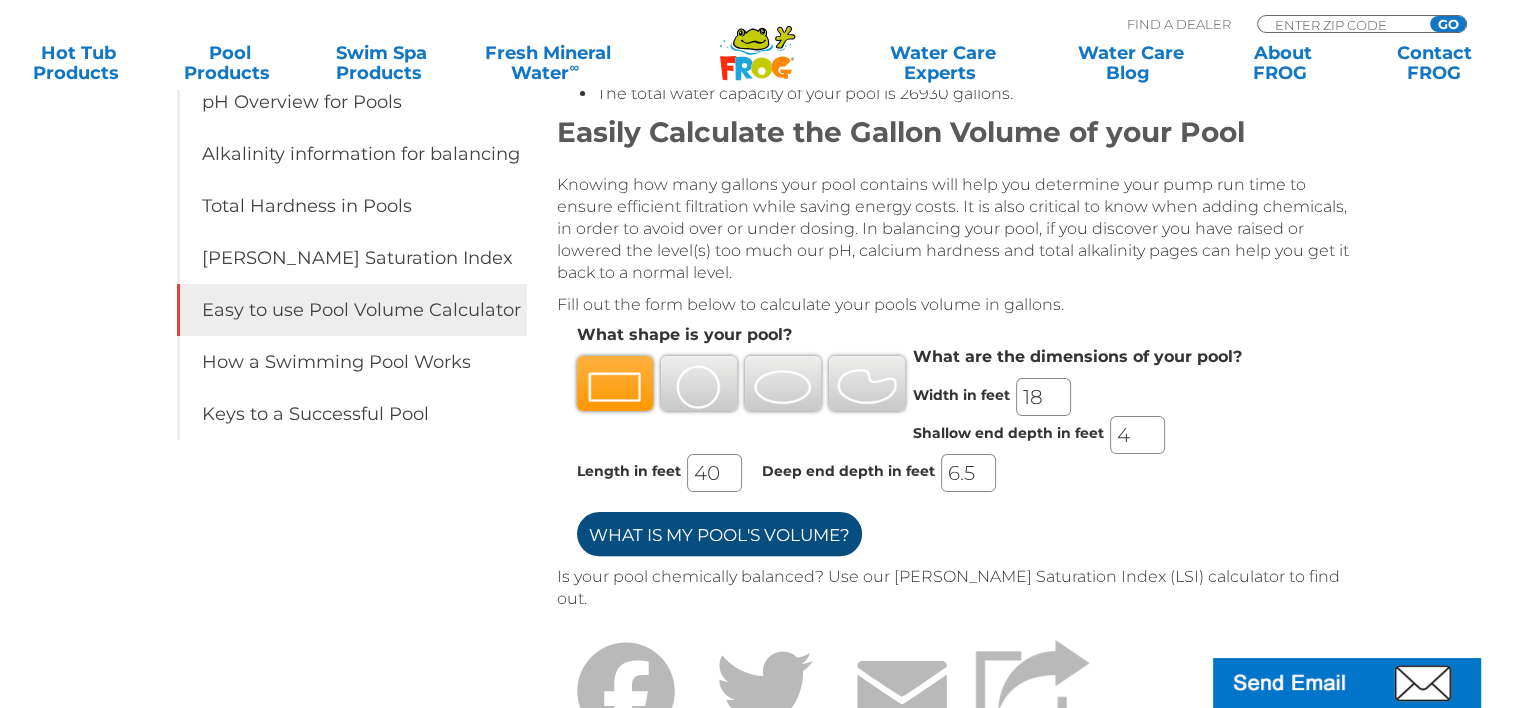 type on "40" 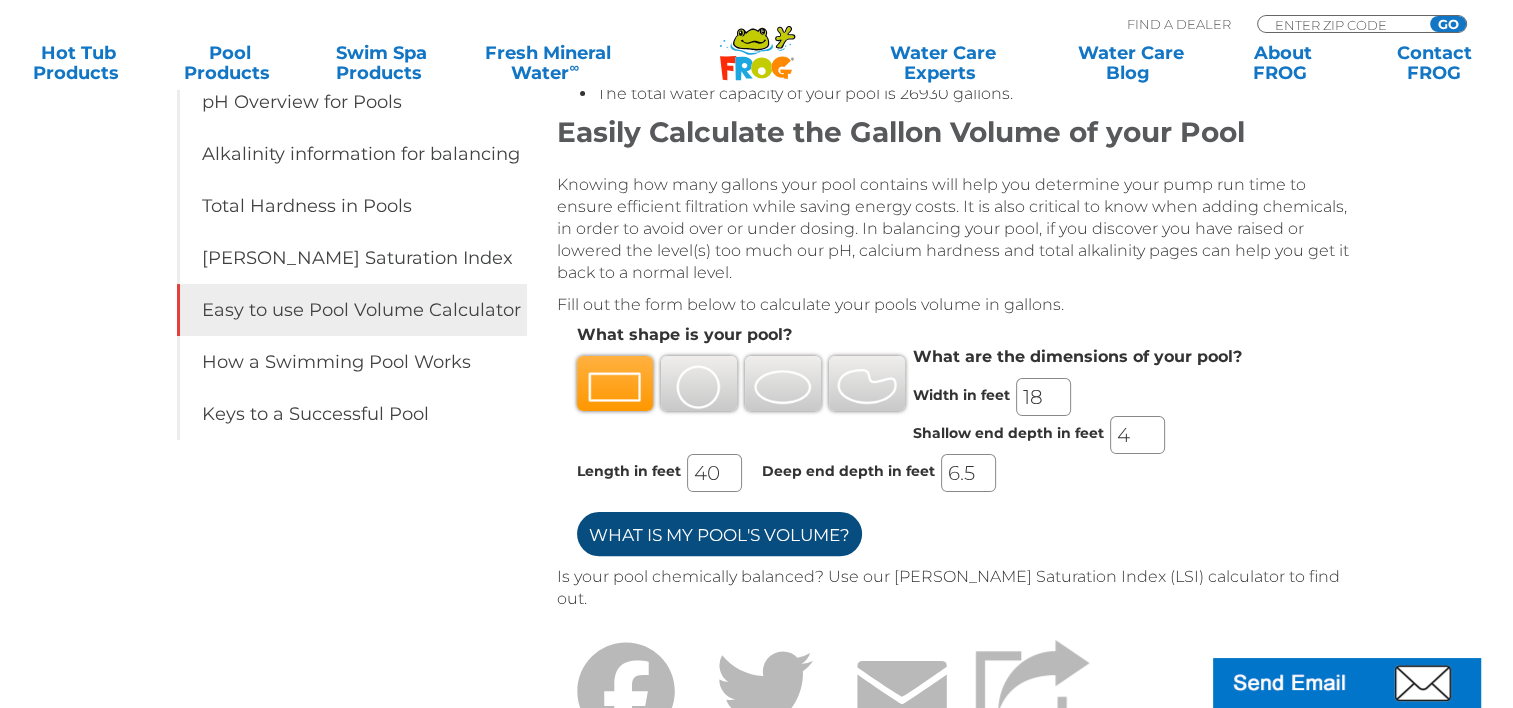click on "What is my Pool's Volume?" at bounding box center (719, 534) 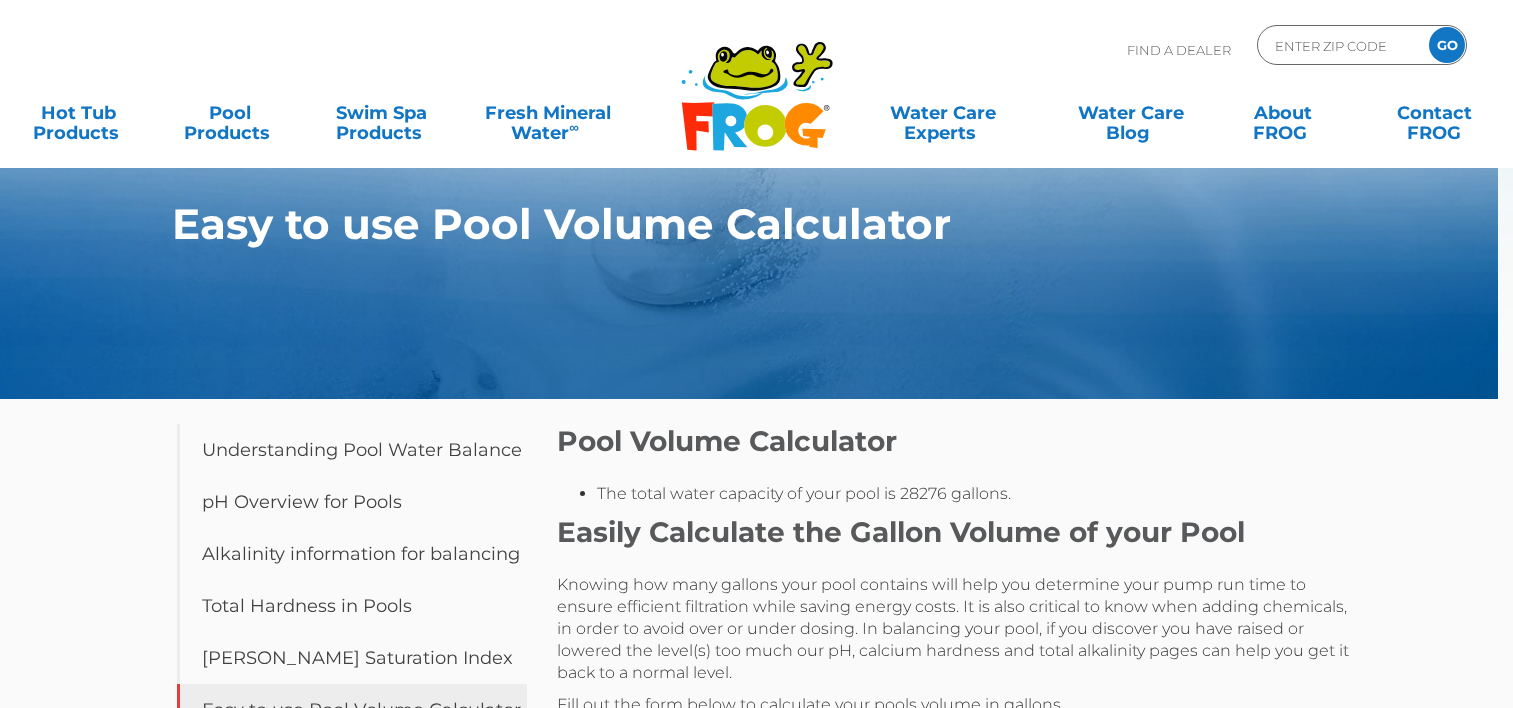 scroll, scrollTop: 0, scrollLeft: 0, axis: both 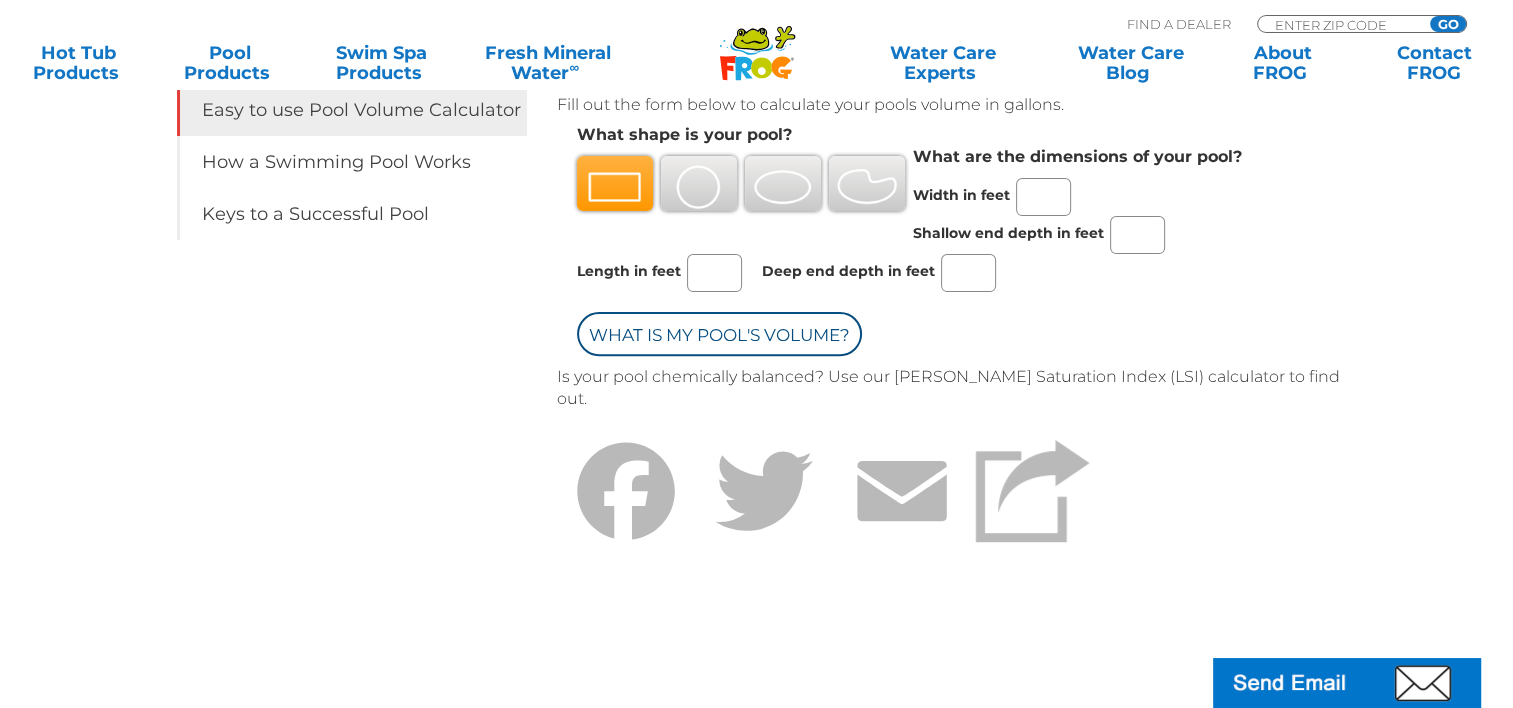 click on "Width in feet" at bounding box center [1043, 197] 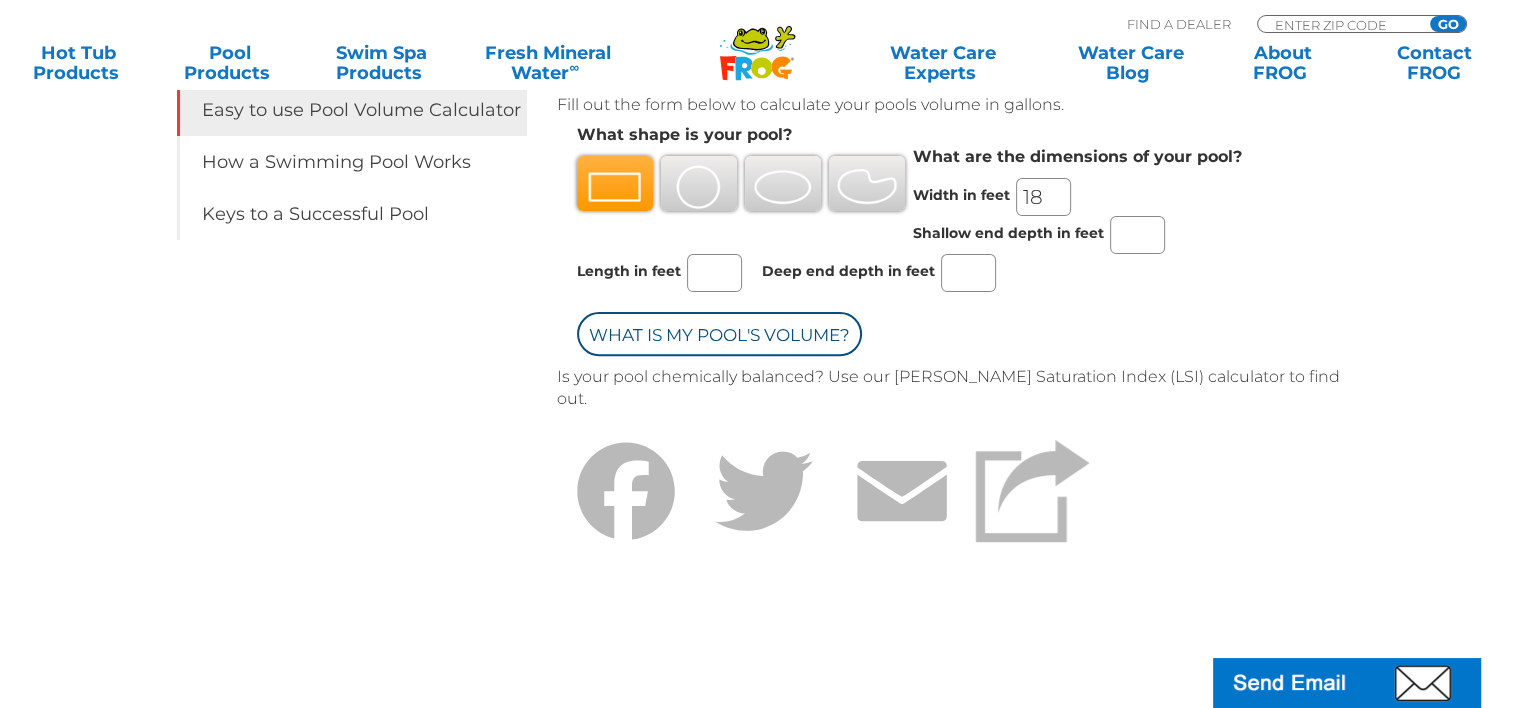 type on "18" 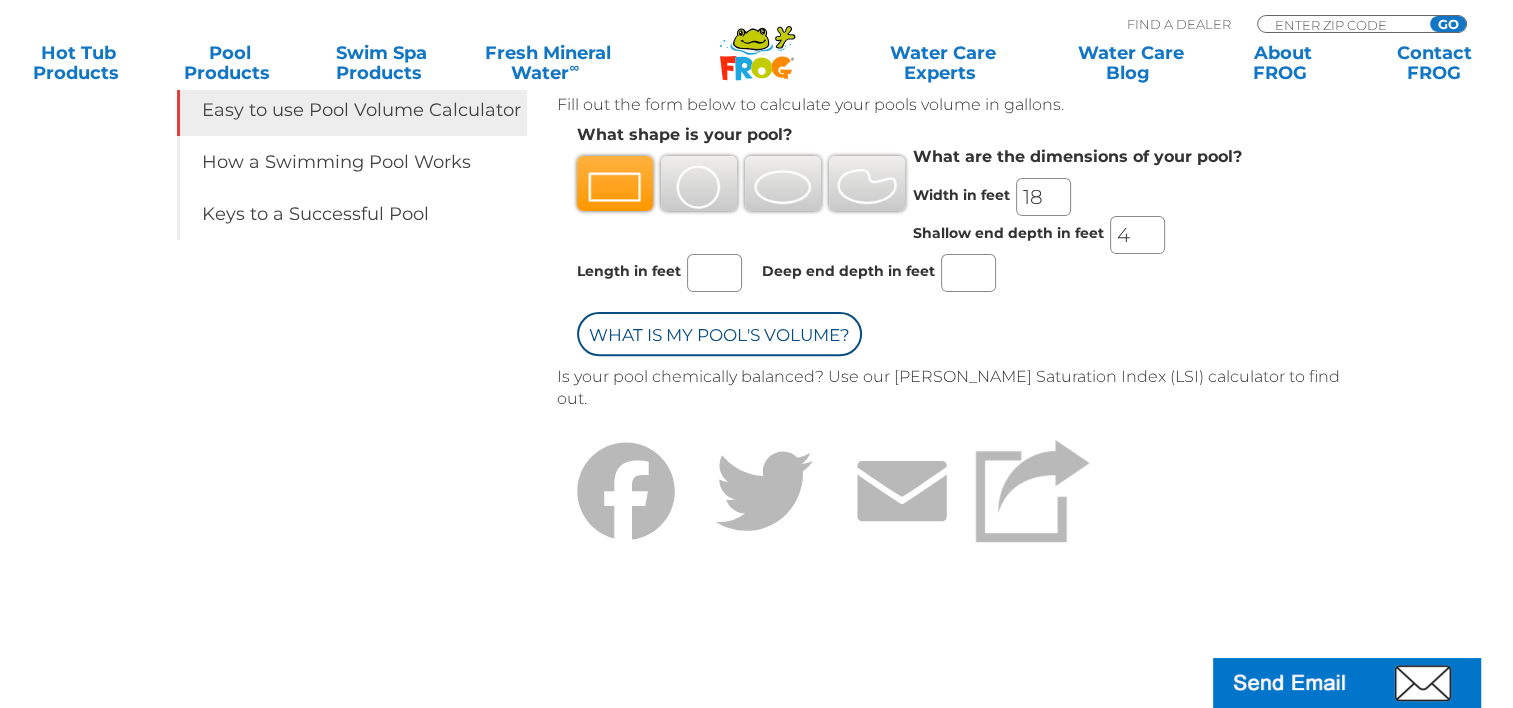 type on "4" 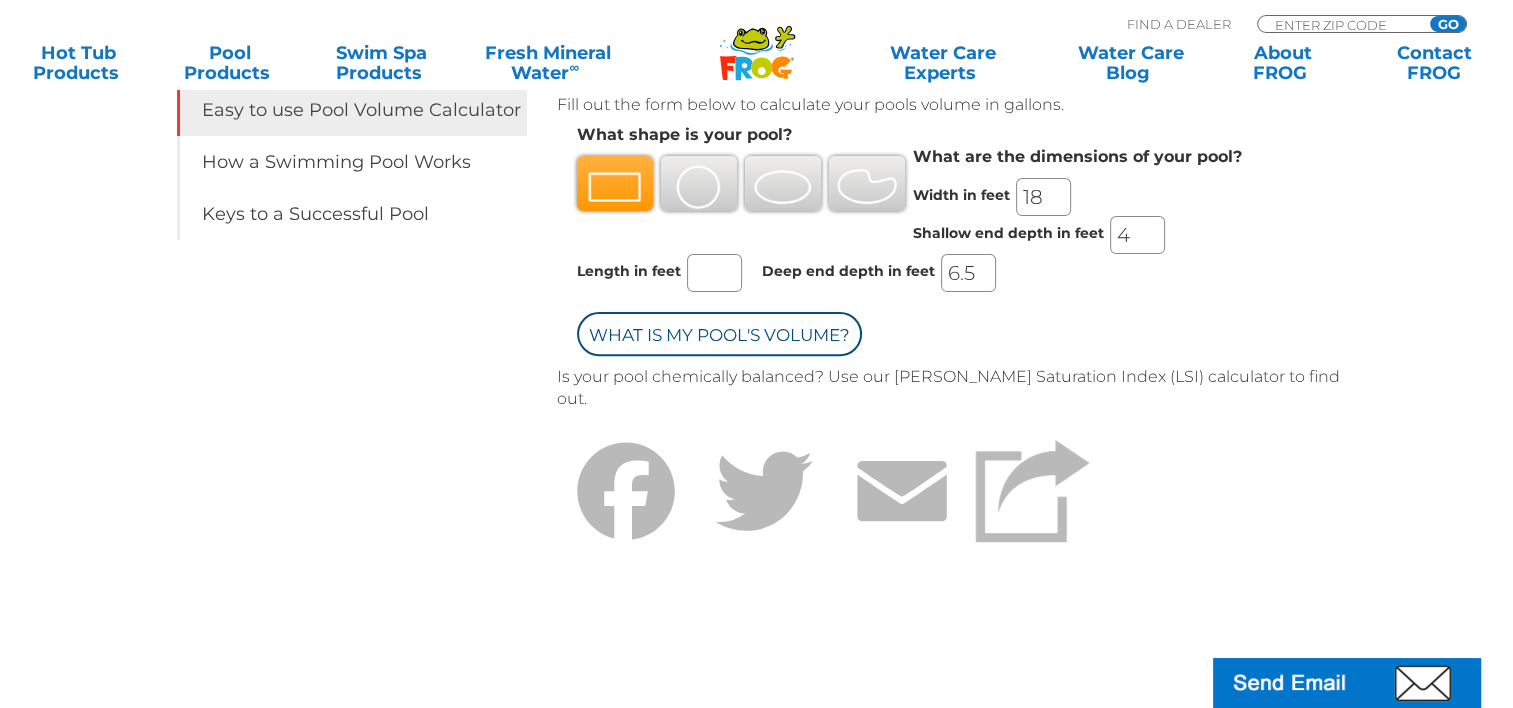 type on "6.5" 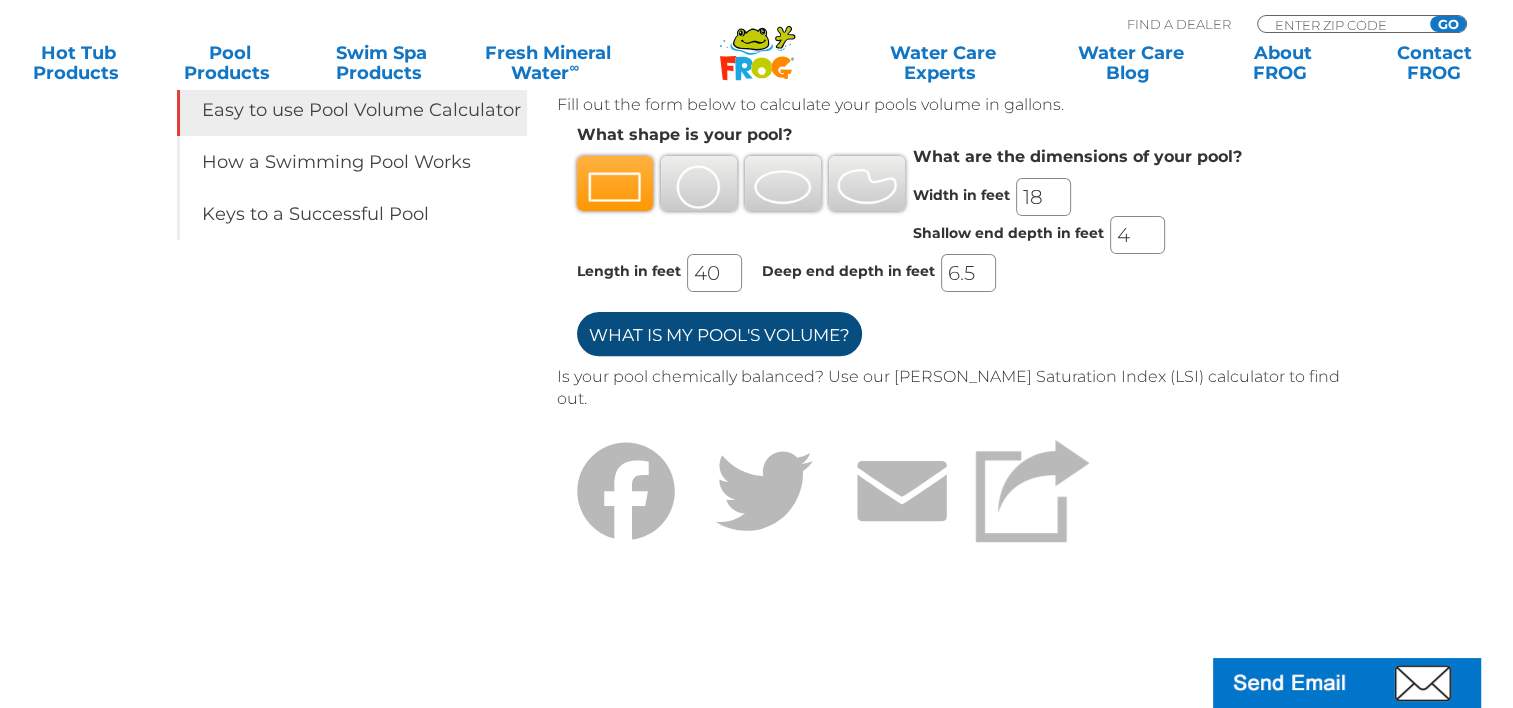 type on "40" 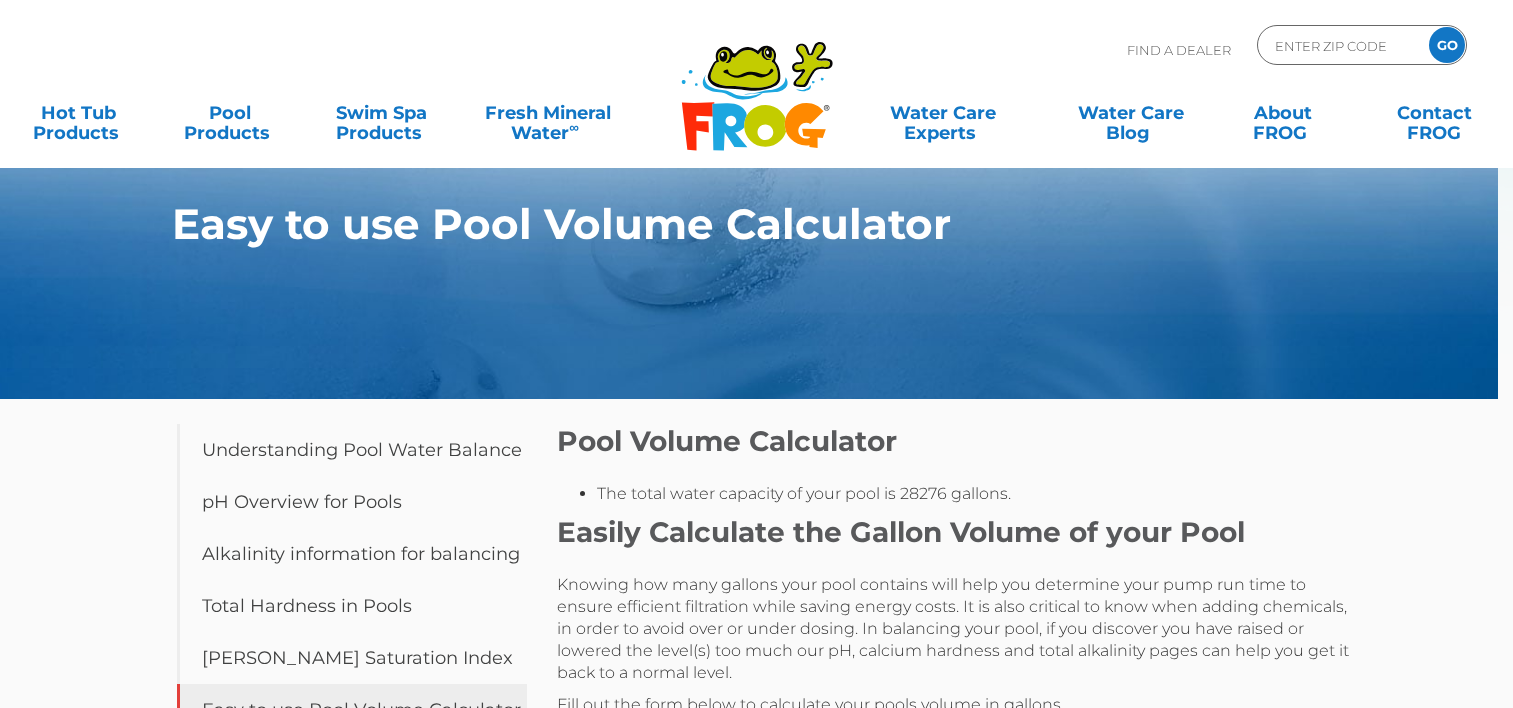 scroll, scrollTop: 0, scrollLeft: 0, axis: both 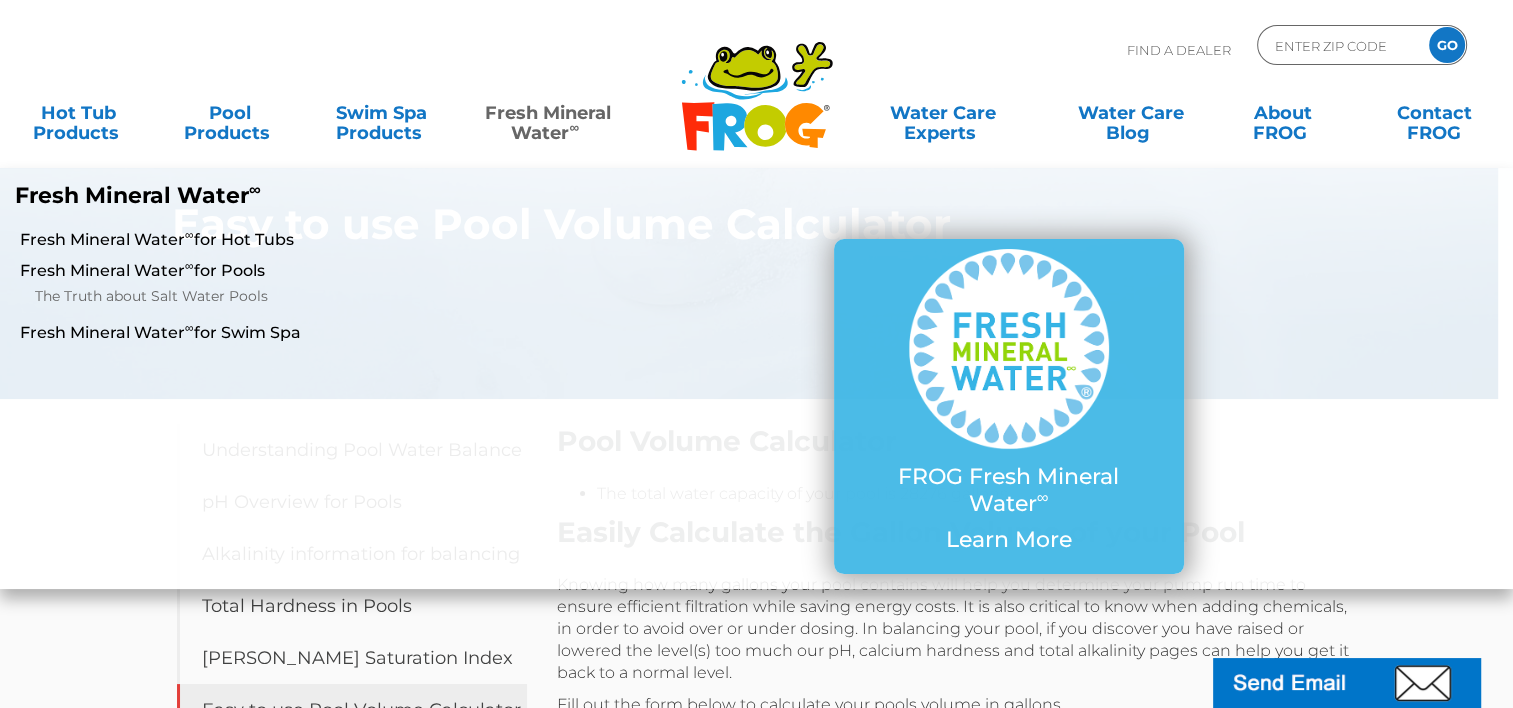 click on "Fresh Mineral  Water ∞" at bounding box center (548, 113) 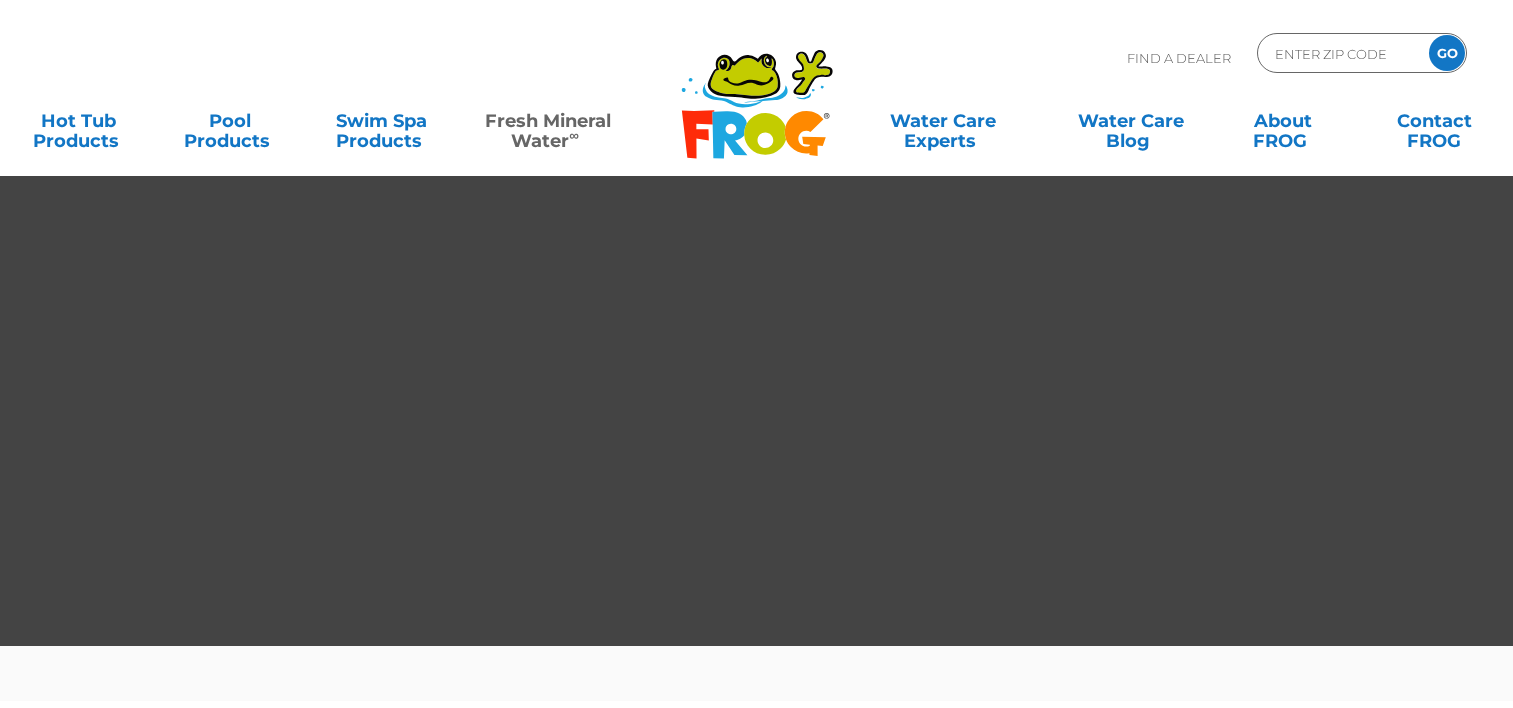 scroll, scrollTop: 0, scrollLeft: 0, axis: both 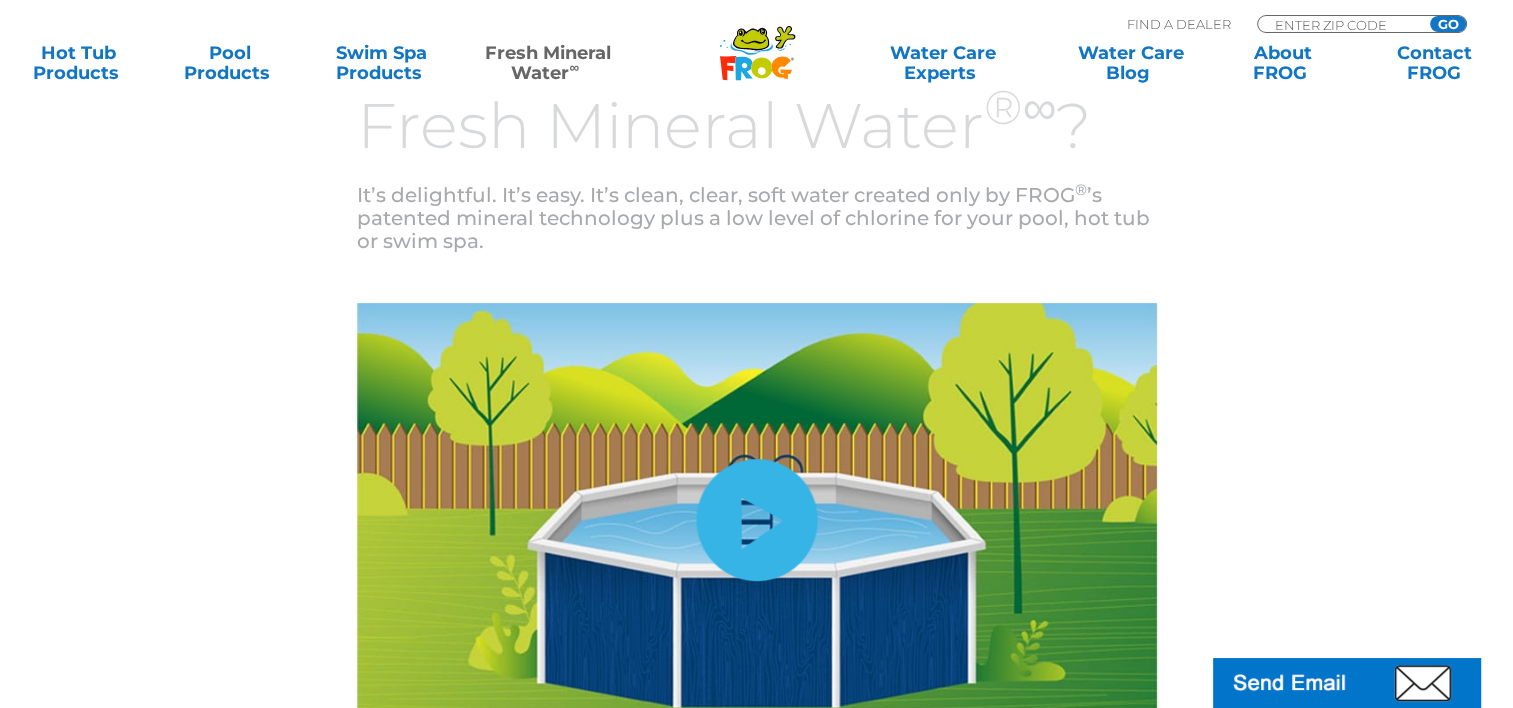 click on "hide-me" at bounding box center [756, 520] 